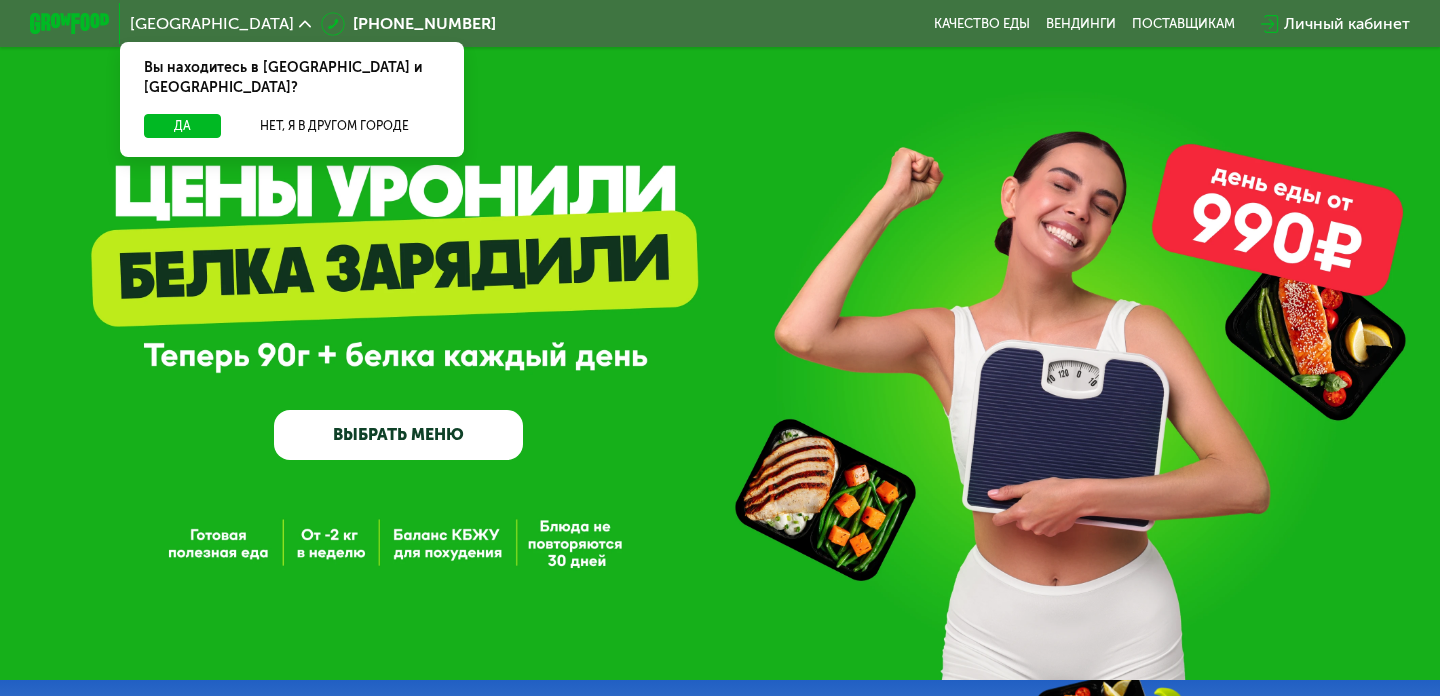 scroll, scrollTop: 0, scrollLeft: 0, axis: both 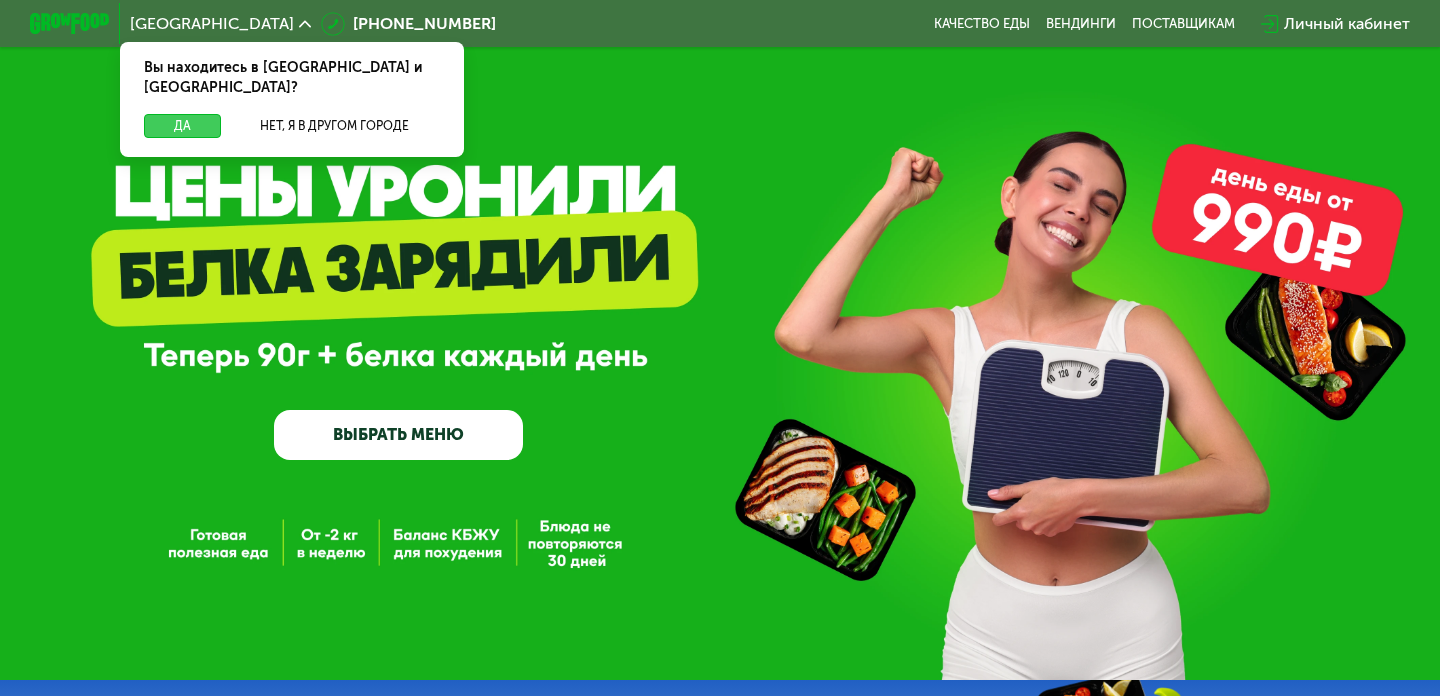 click on "Да" at bounding box center (182, 126) 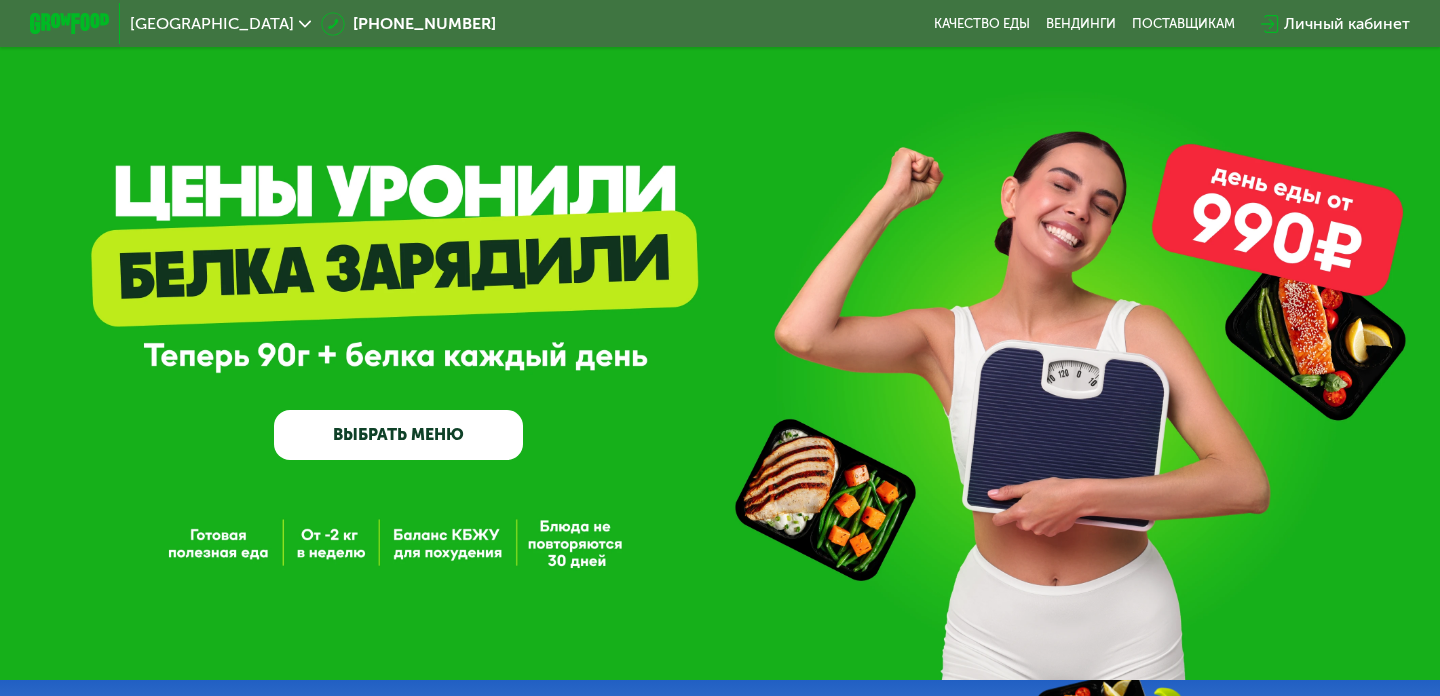 click on "ВЫБРАТЬ МЕНЮ" at bounding box center (398, 435) 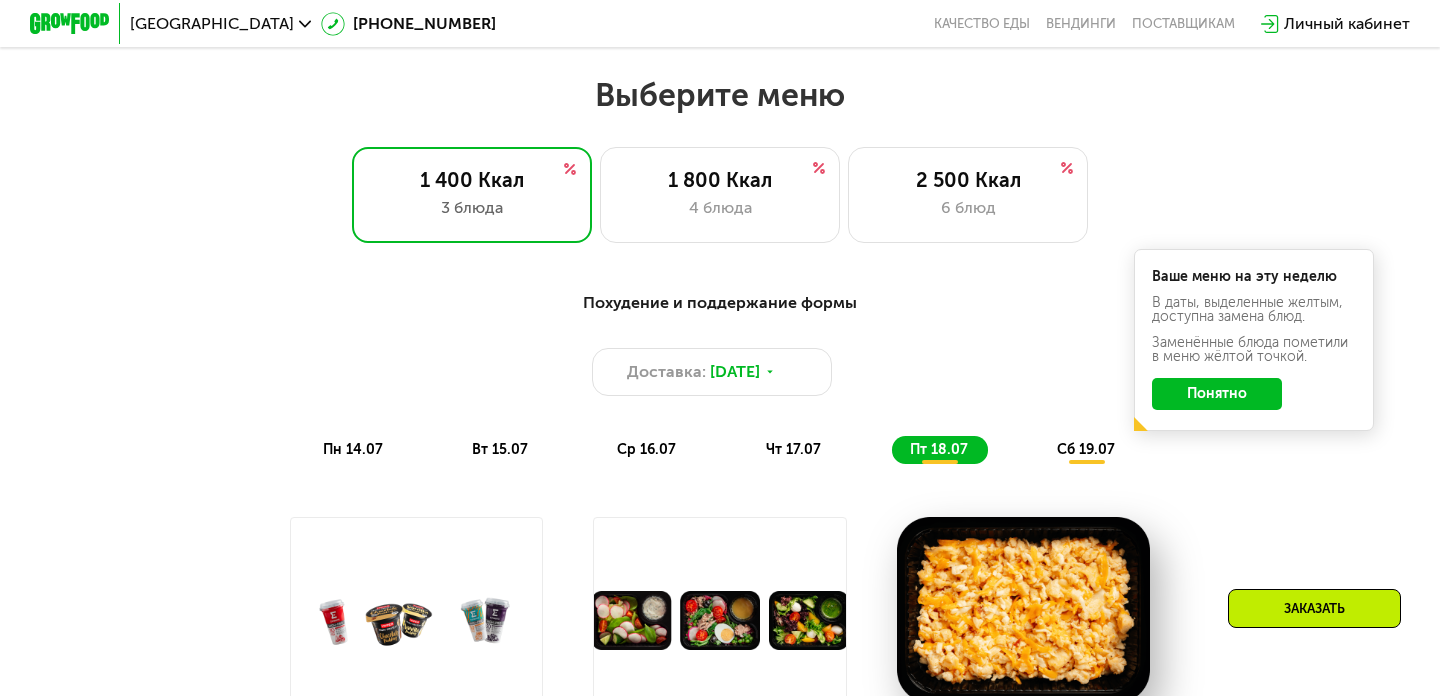 scroll, scrollTop: 853, scrollLeft: 0, axis: vertical 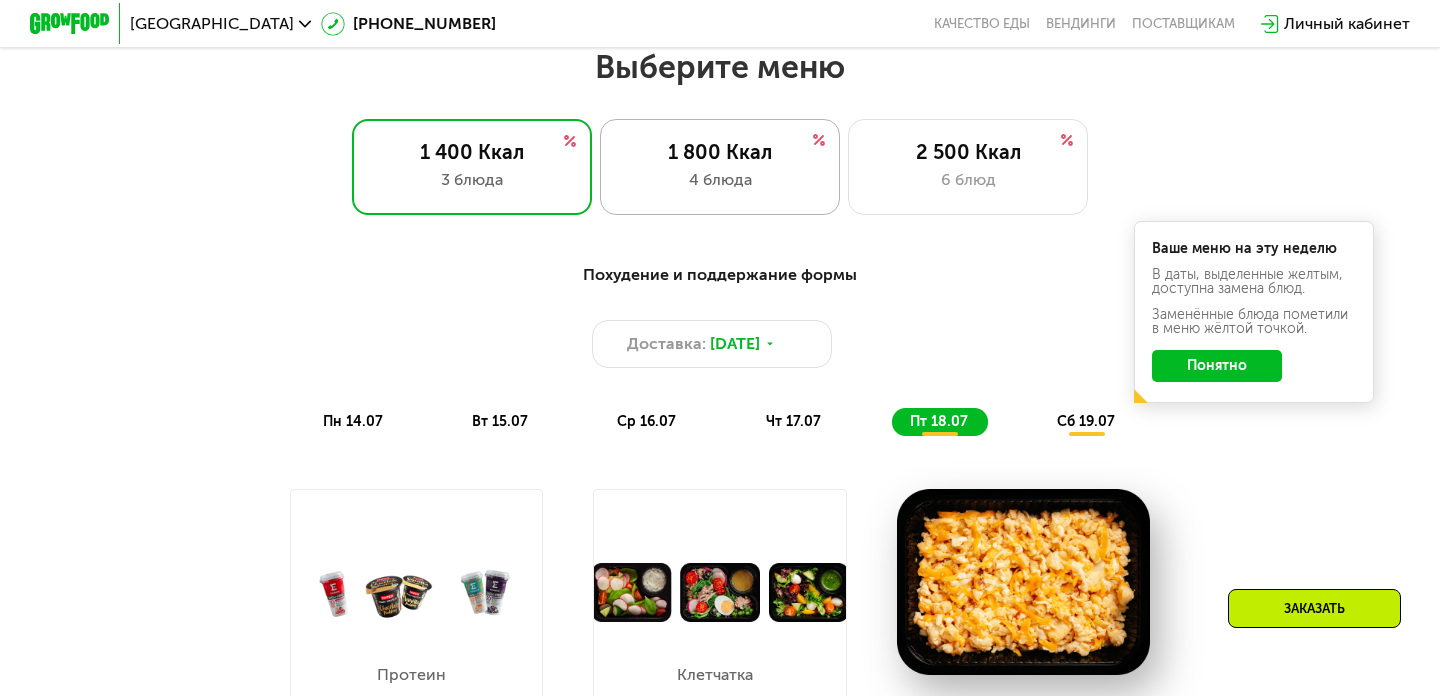 click on "1 800 Ккал 4 блюда" 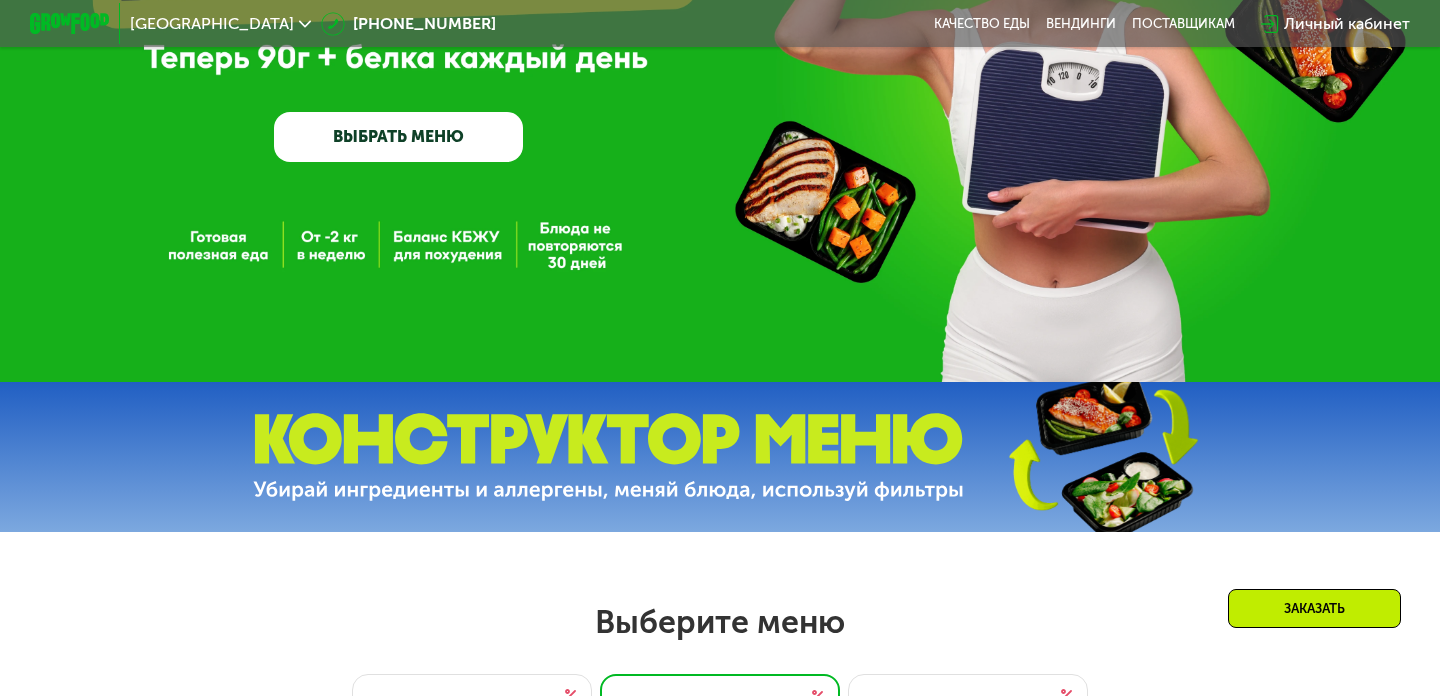 scroll, scrollTop: 600, scrollLeft: 0, axis: vertical 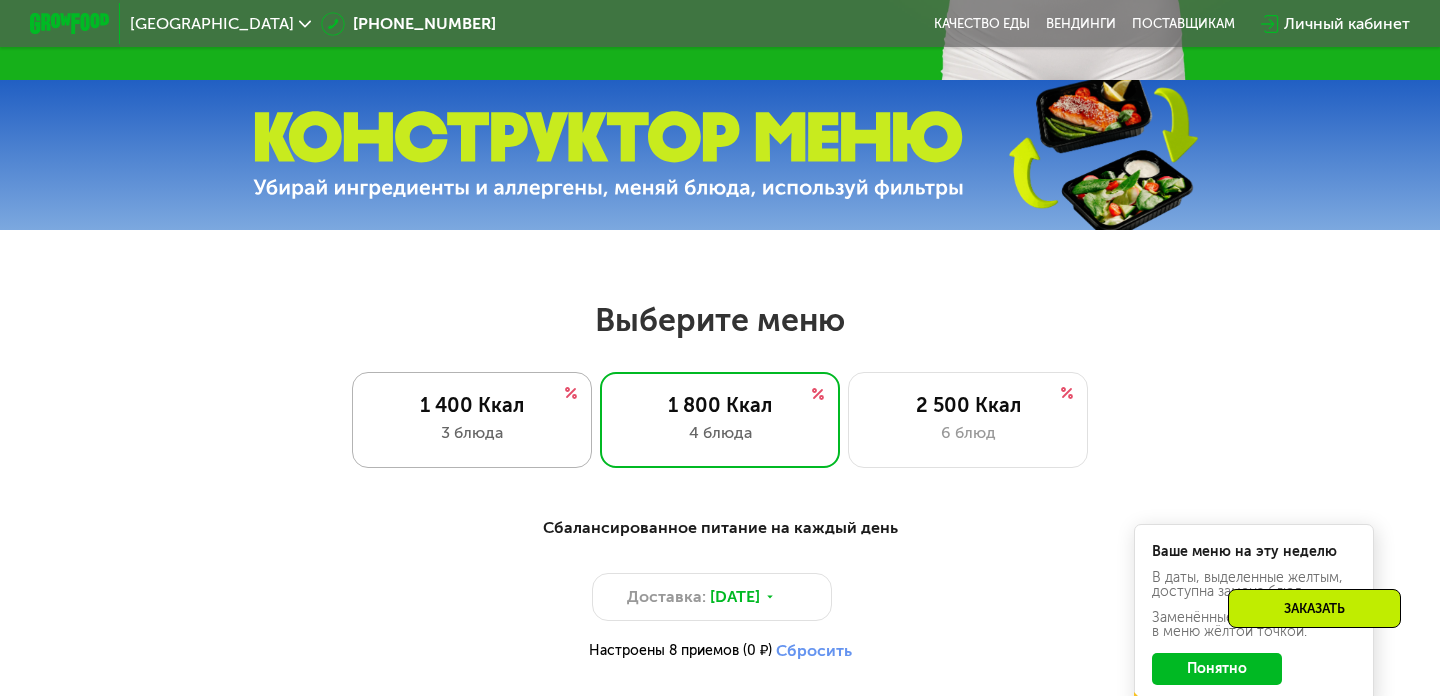 click on "1 400 Ккал" at bounding box center (472, 405) 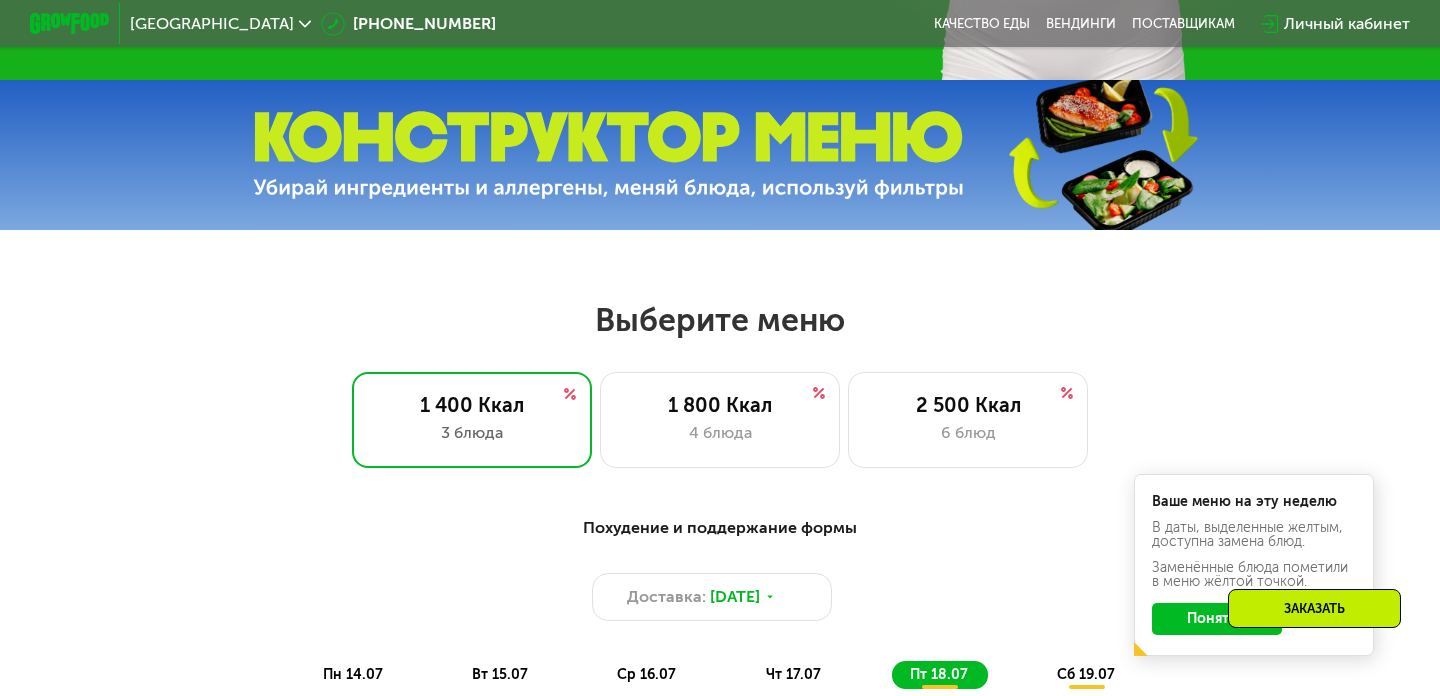 scroll, scrollTop: 974, scrollLeft: 0, axis: vertical 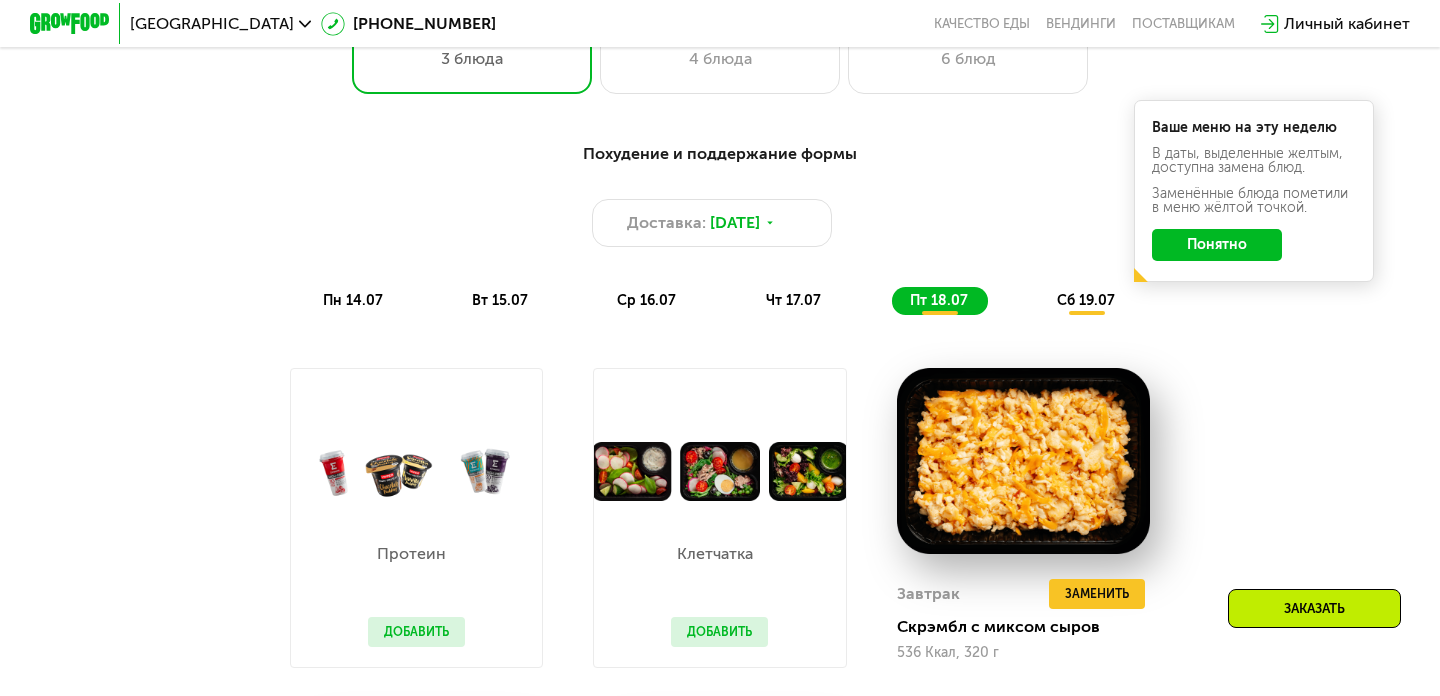click on "чт 17.07" at bounding box center (793, 300) 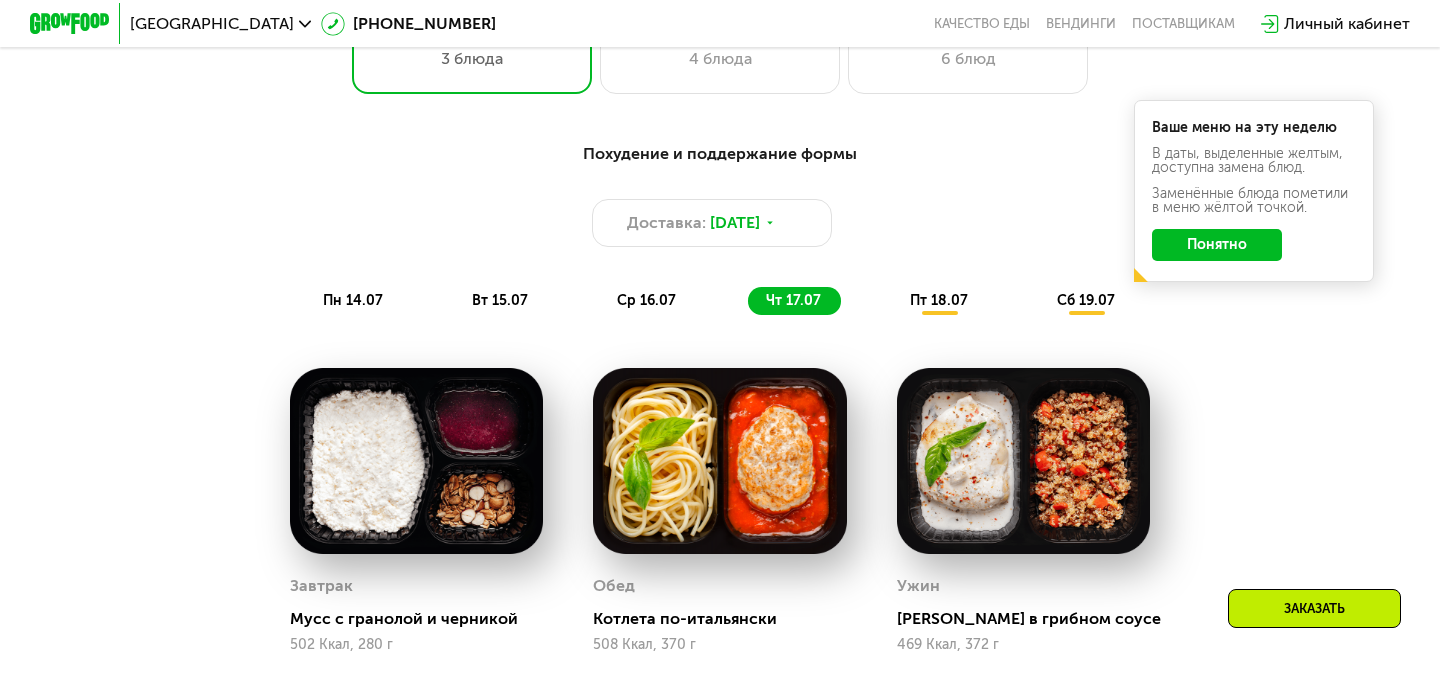 click on "пн 14.07" at bounding box center (353, 300) 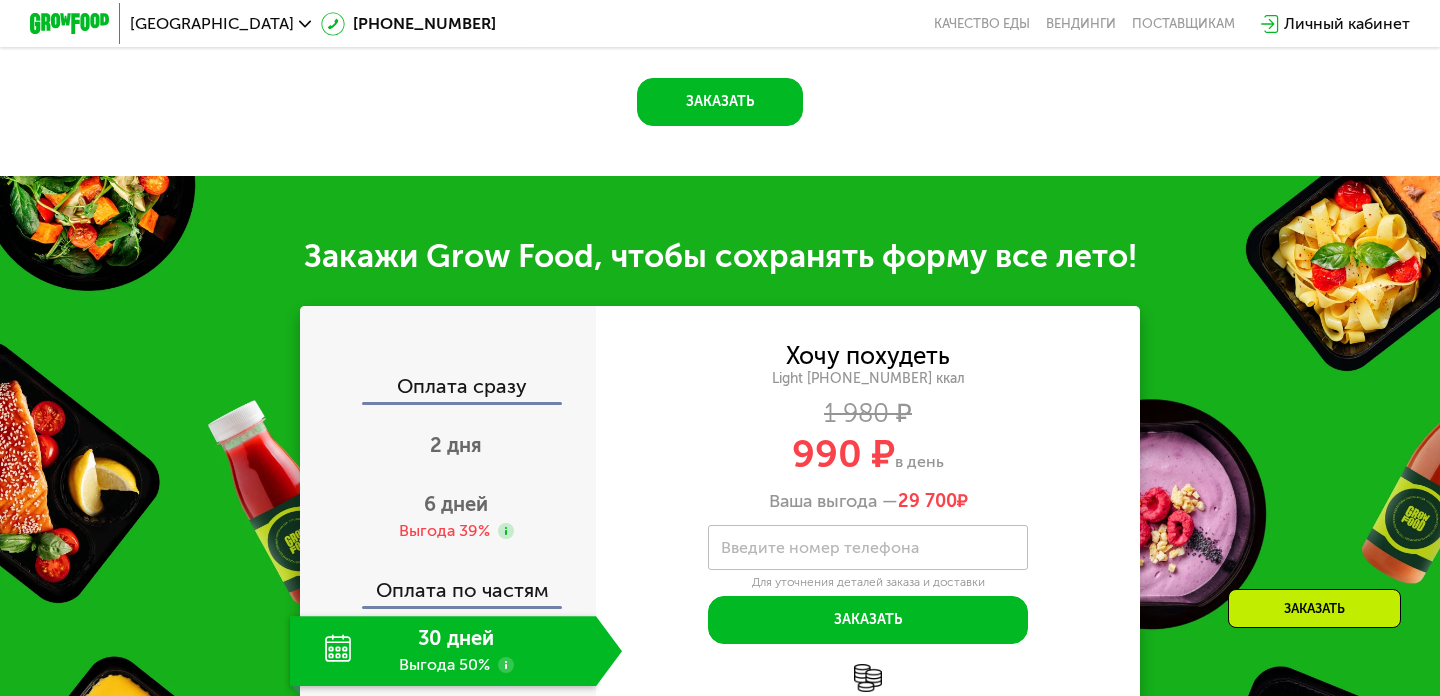 scroll, scrollTop: 1986, scrollLeft: 0, axis: vertical 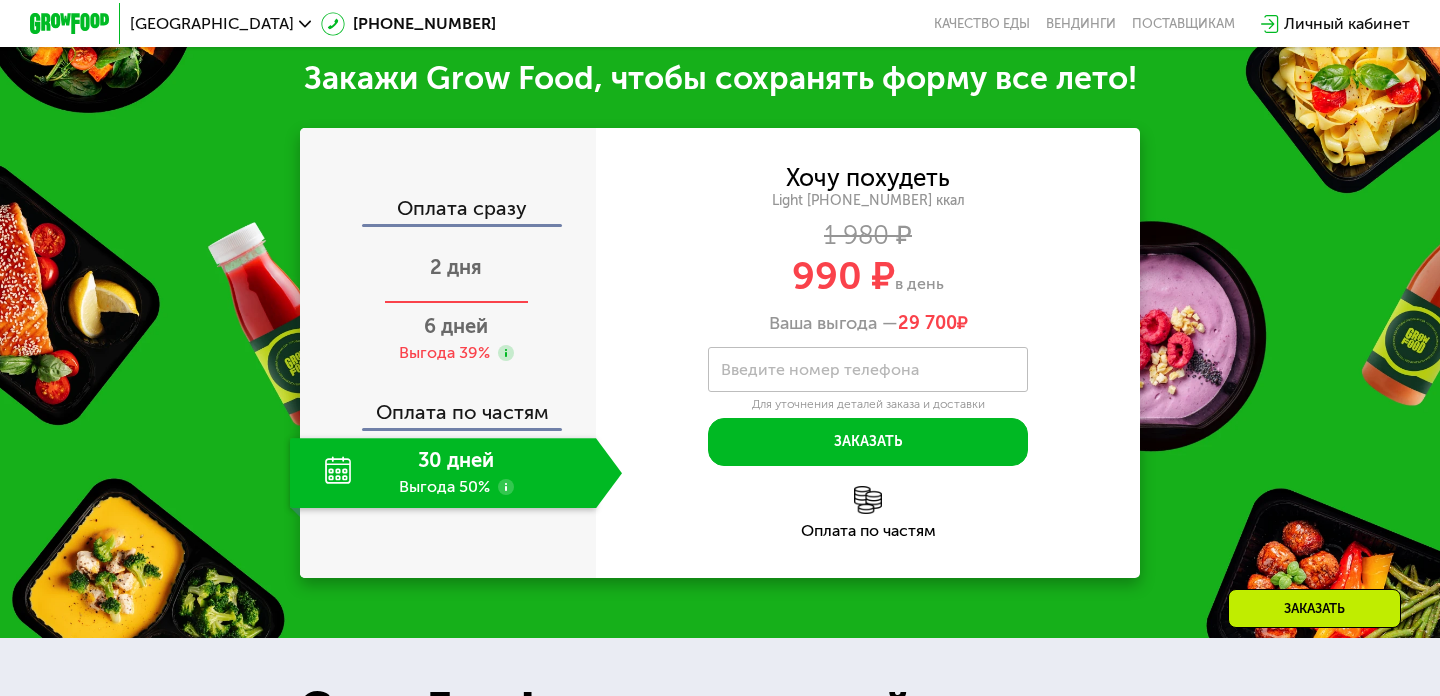 click on "2 дня" at bounding box center [456, 267] 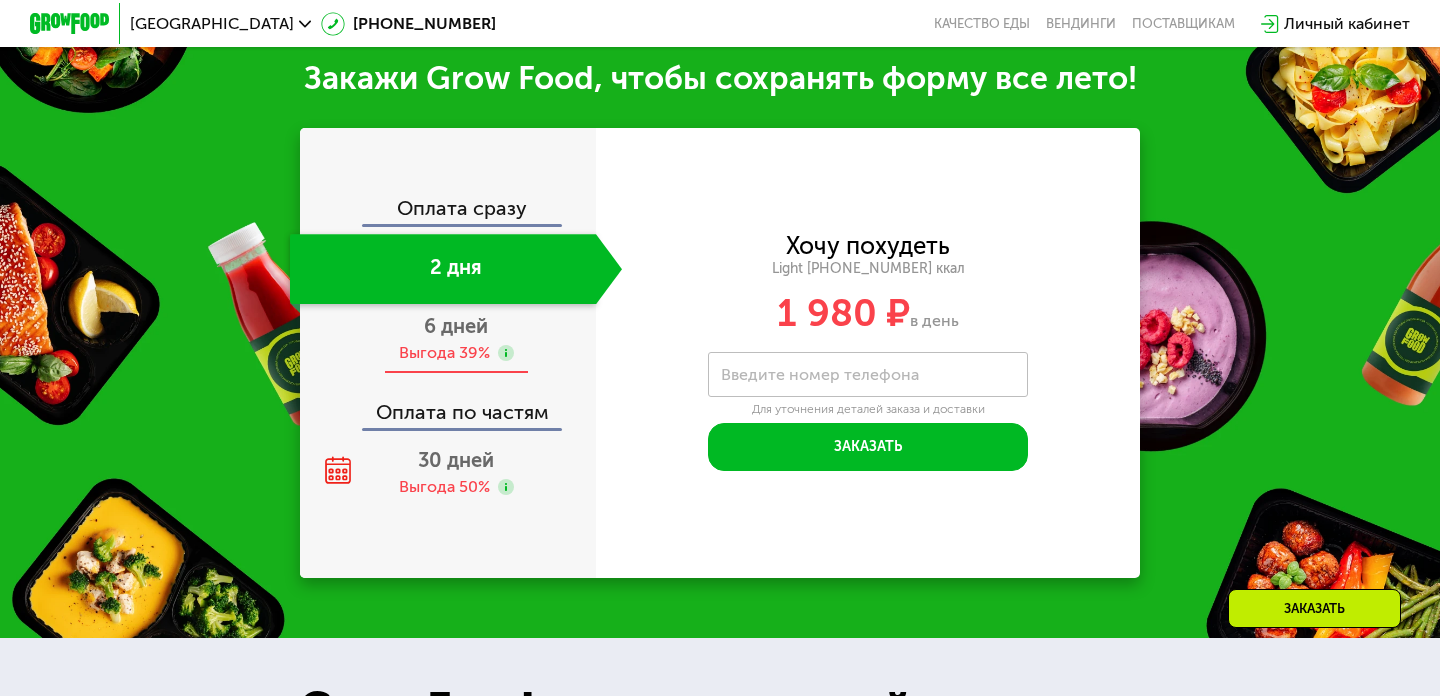 click on "6 дней" at bounding box center [456, 326] 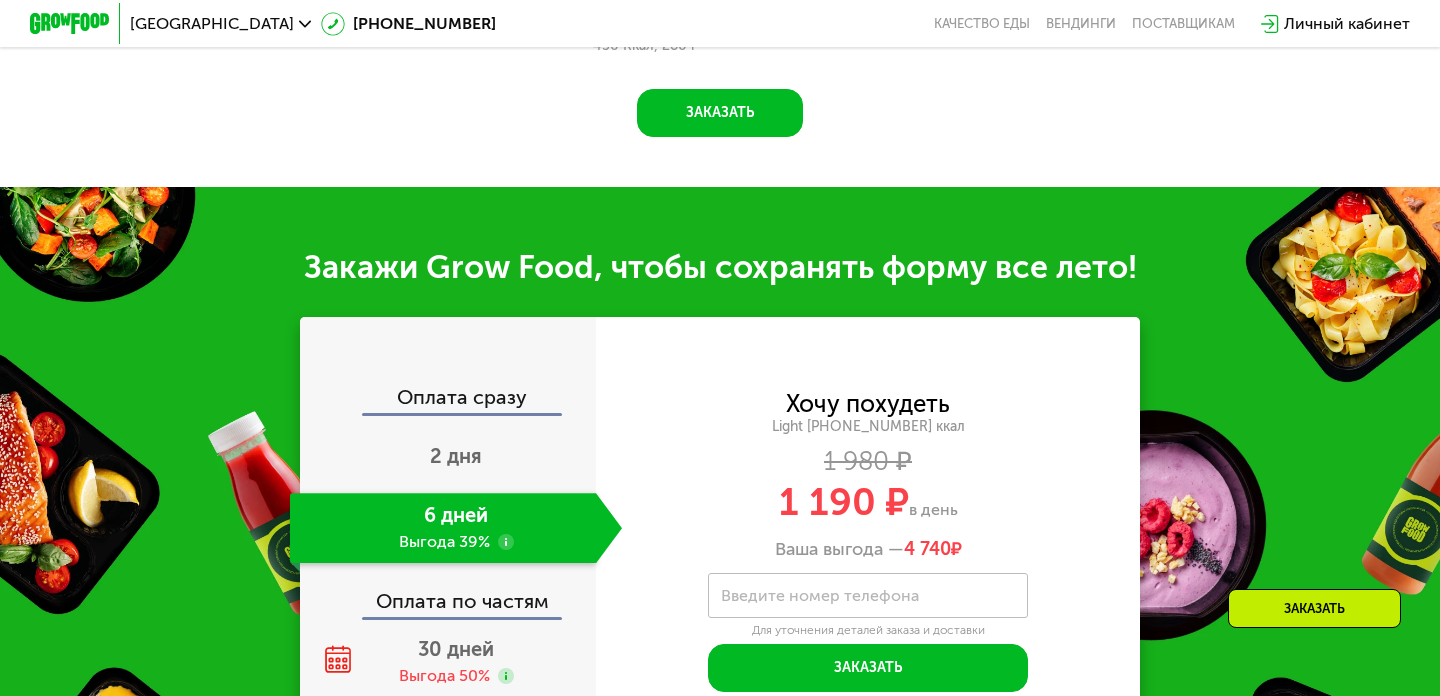 scroll, scrollTop: 2112, scrollLeft: 0, axis: vertical 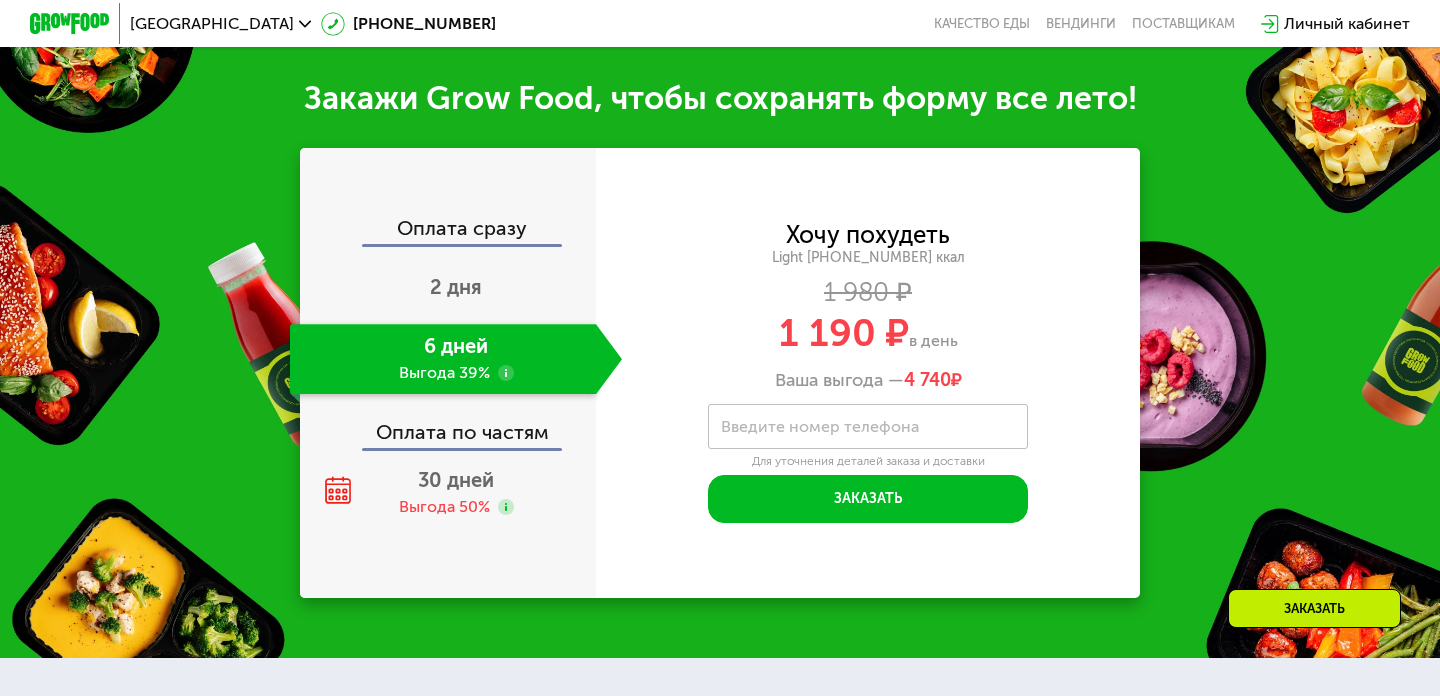 click on "Оплата по частям" 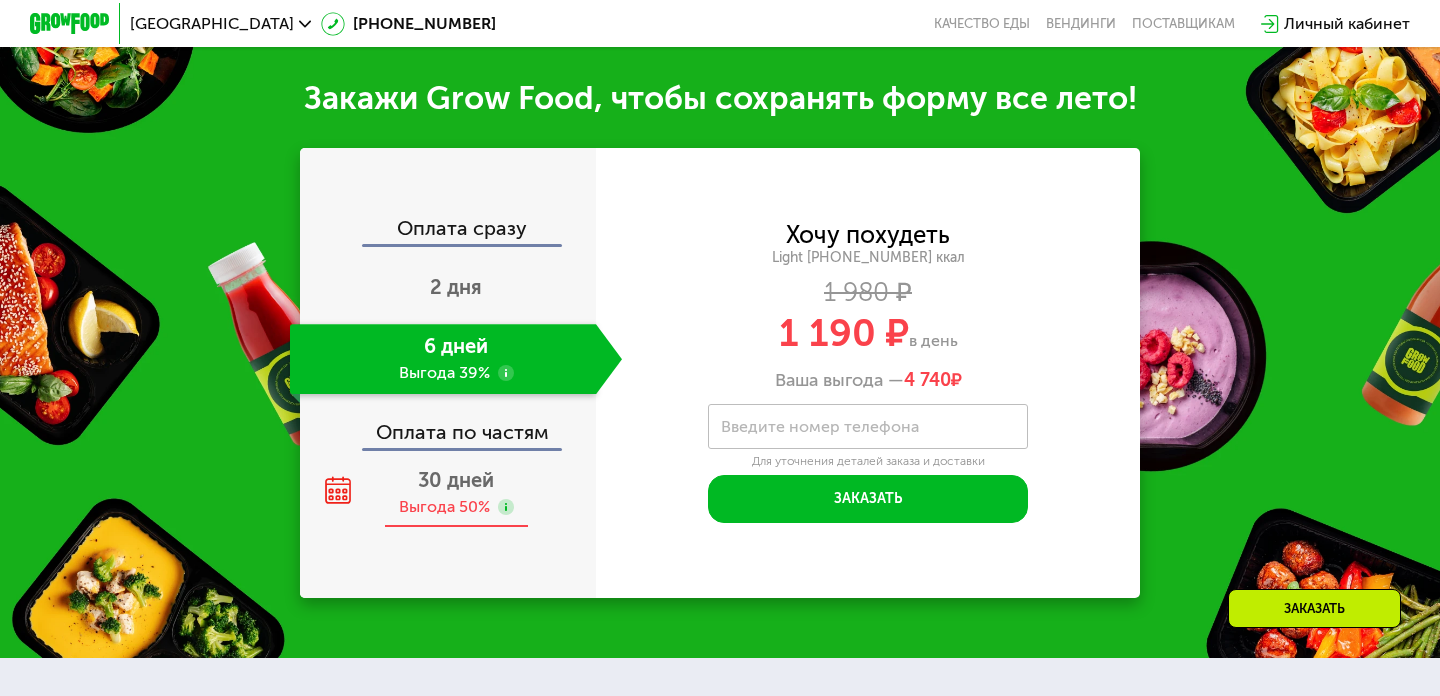 click on "30 дней" at bounding box center [456, 480] 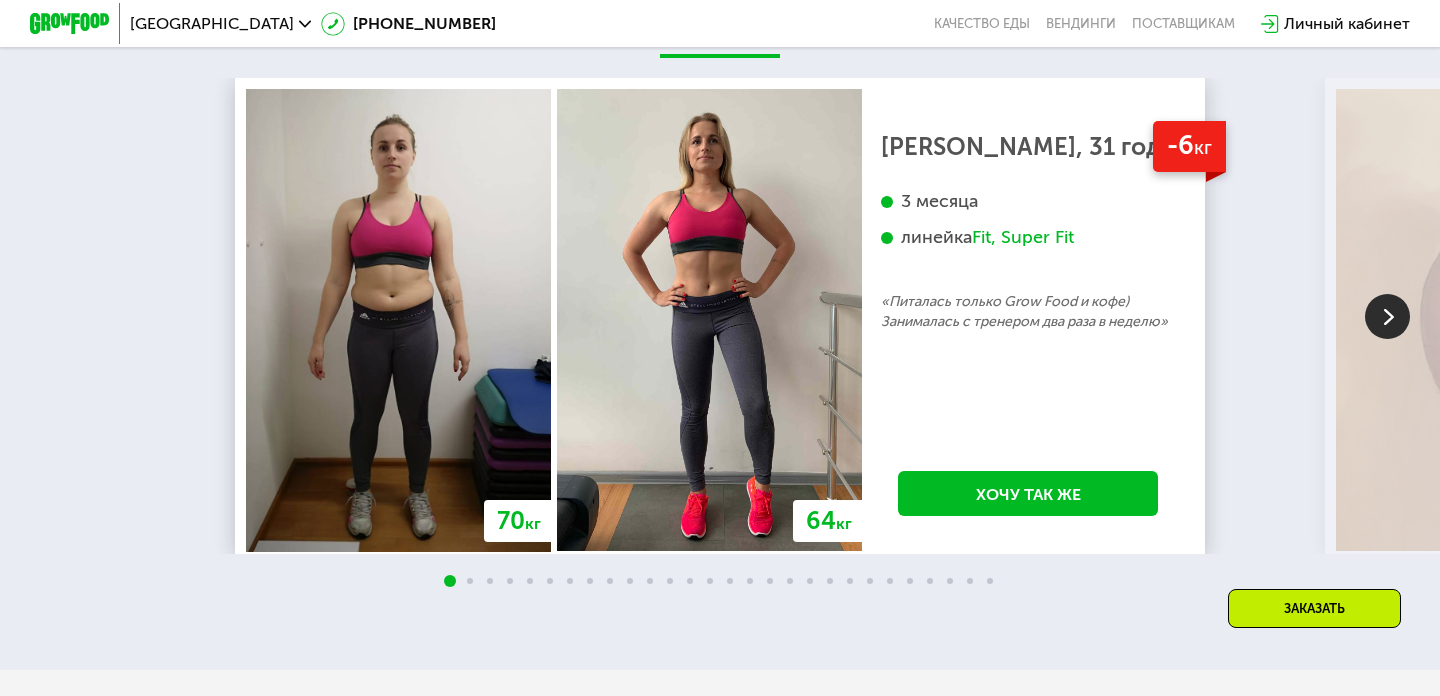 scroll, scrollTop: 3568, scrollLeft: 0, axis: vertical 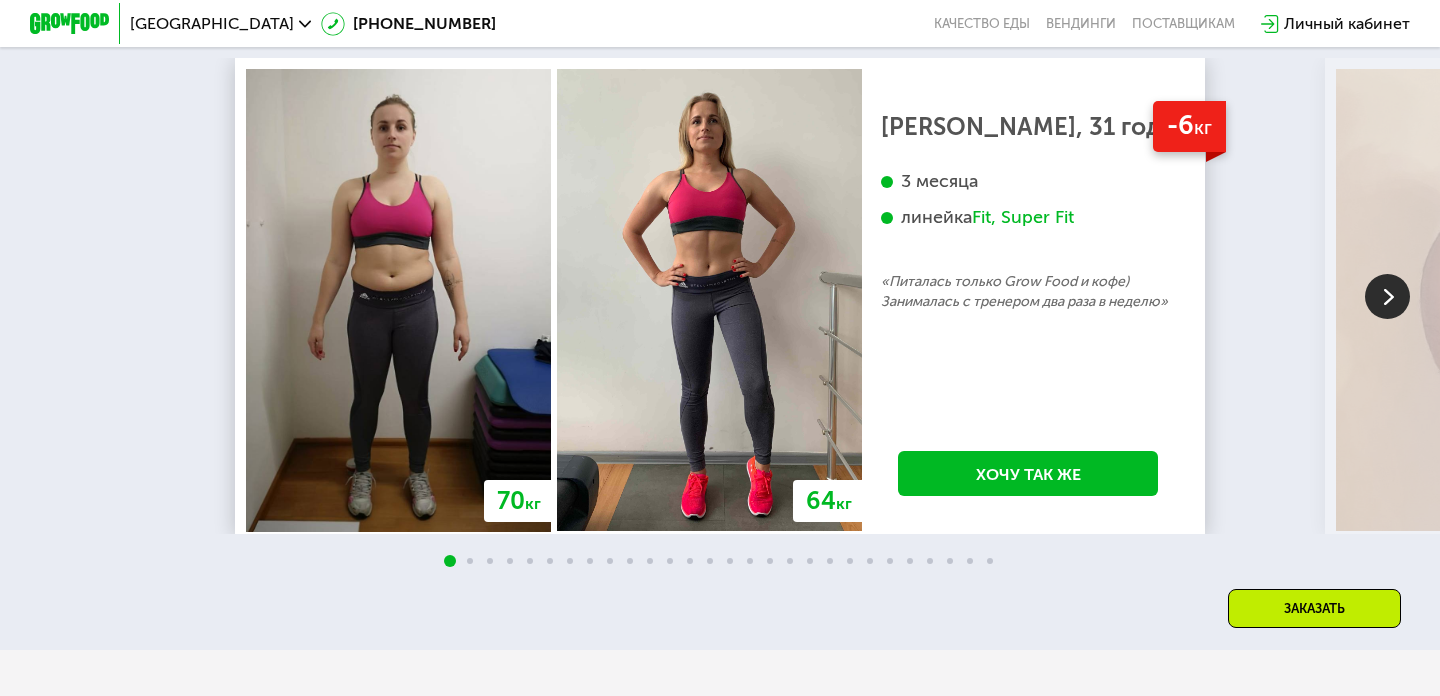 click at bounding box center (1387, 296) 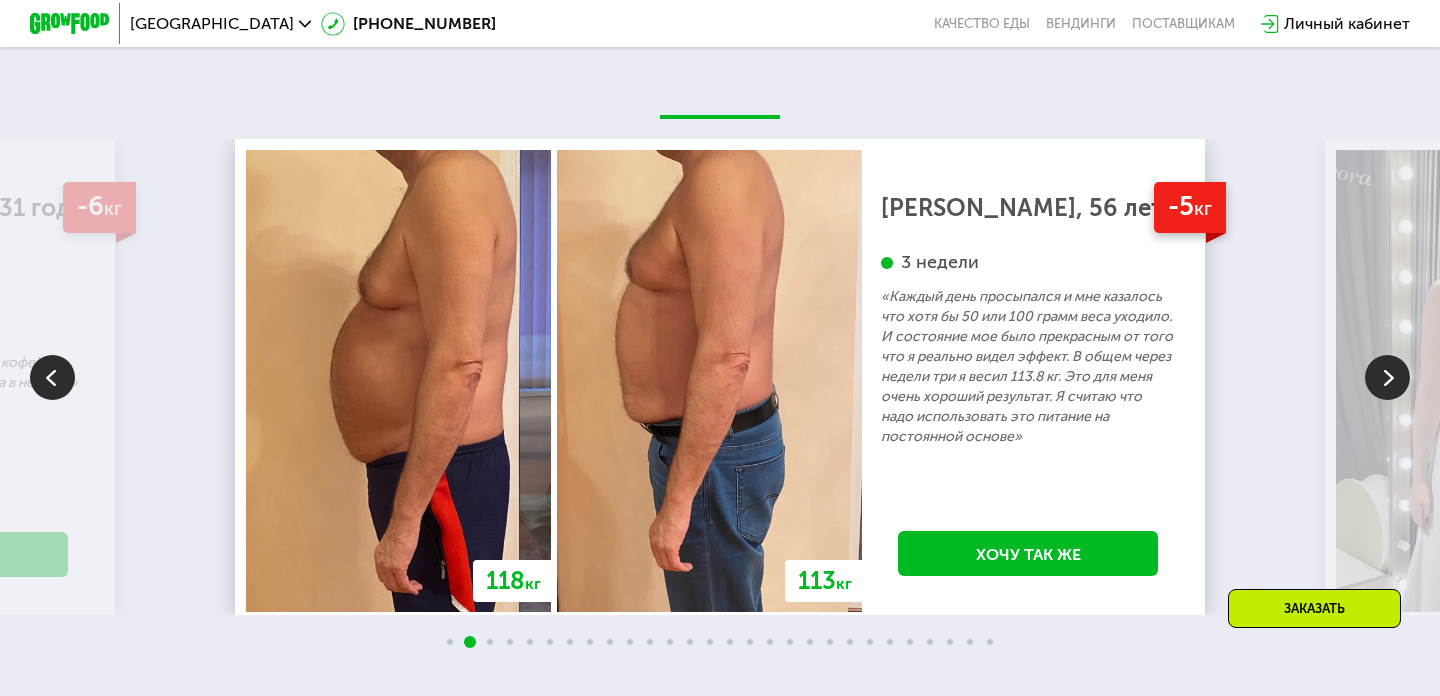 scroll, scrollTop: 3485, scrollLeft: 0, axis: vertical 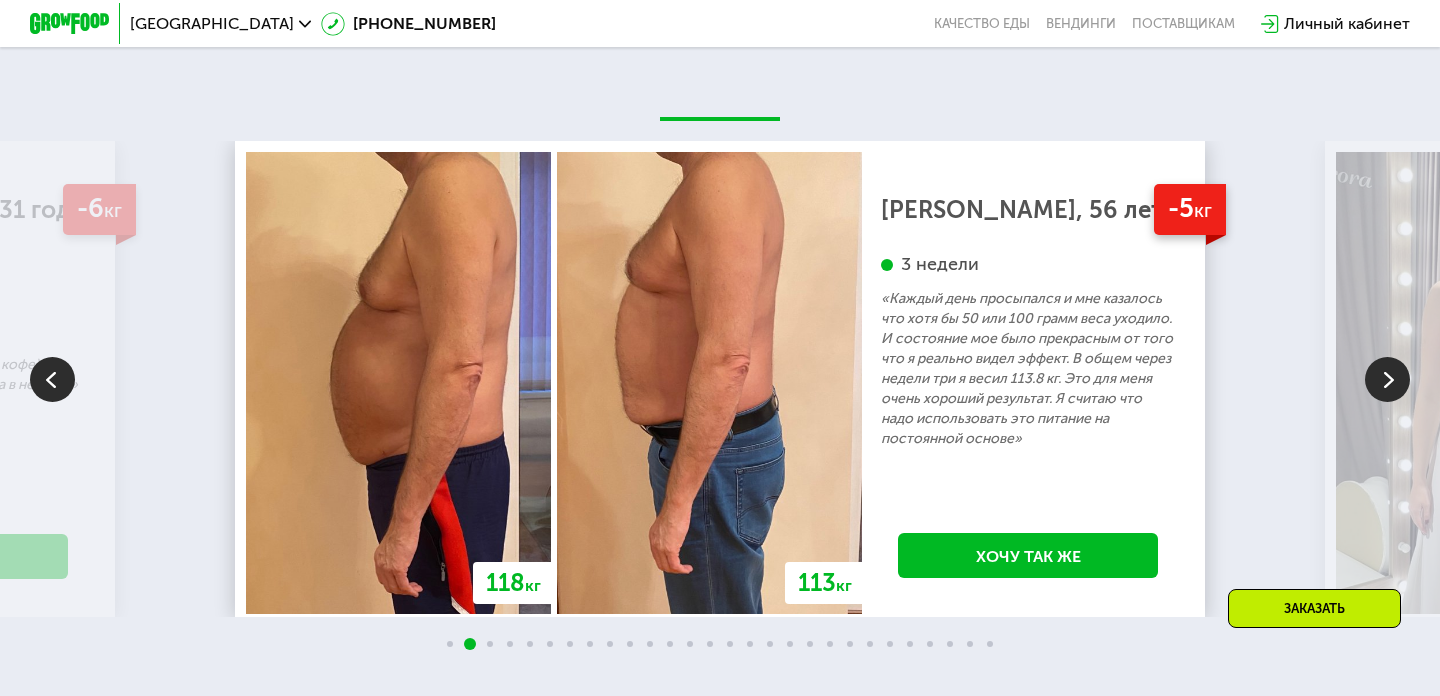 click at bounding box center (1387, 379) 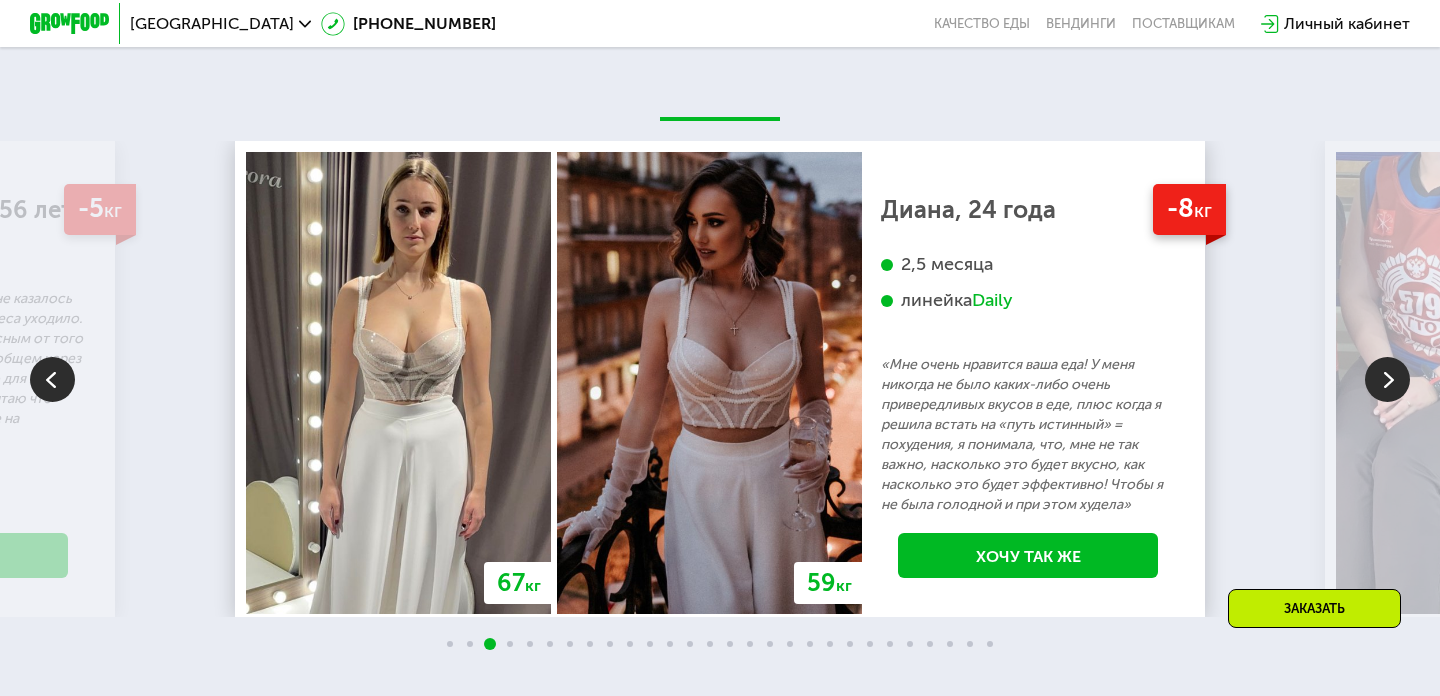 click at bounding box center [1387, 379] 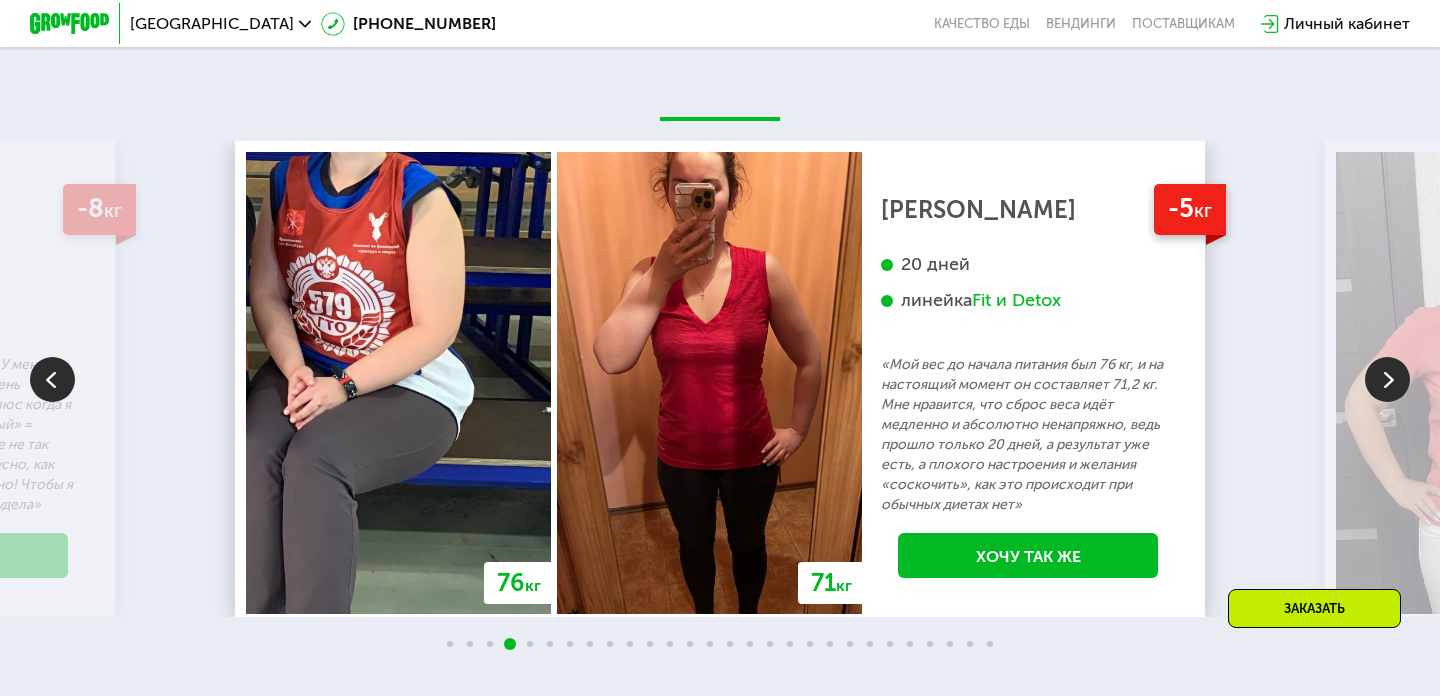 click at bounding box center (1387, 379) 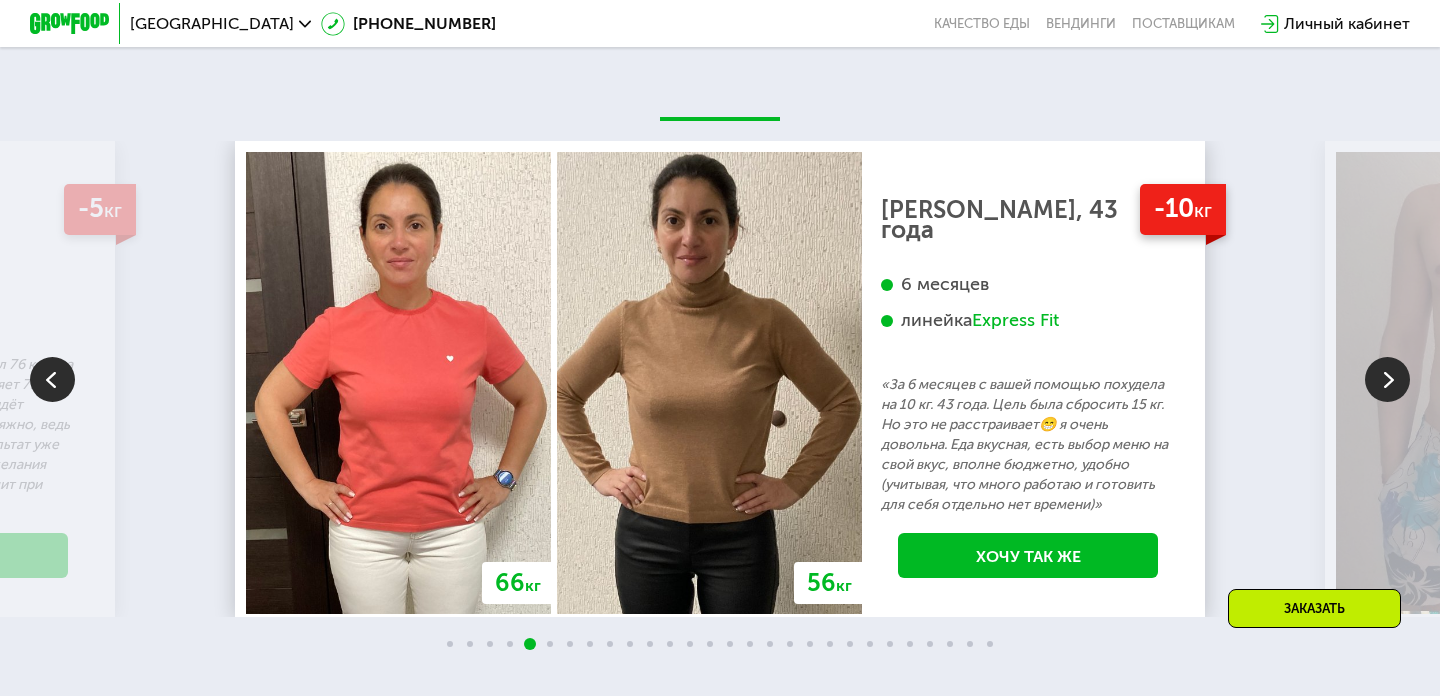 click at bounding box center [1387, 379] 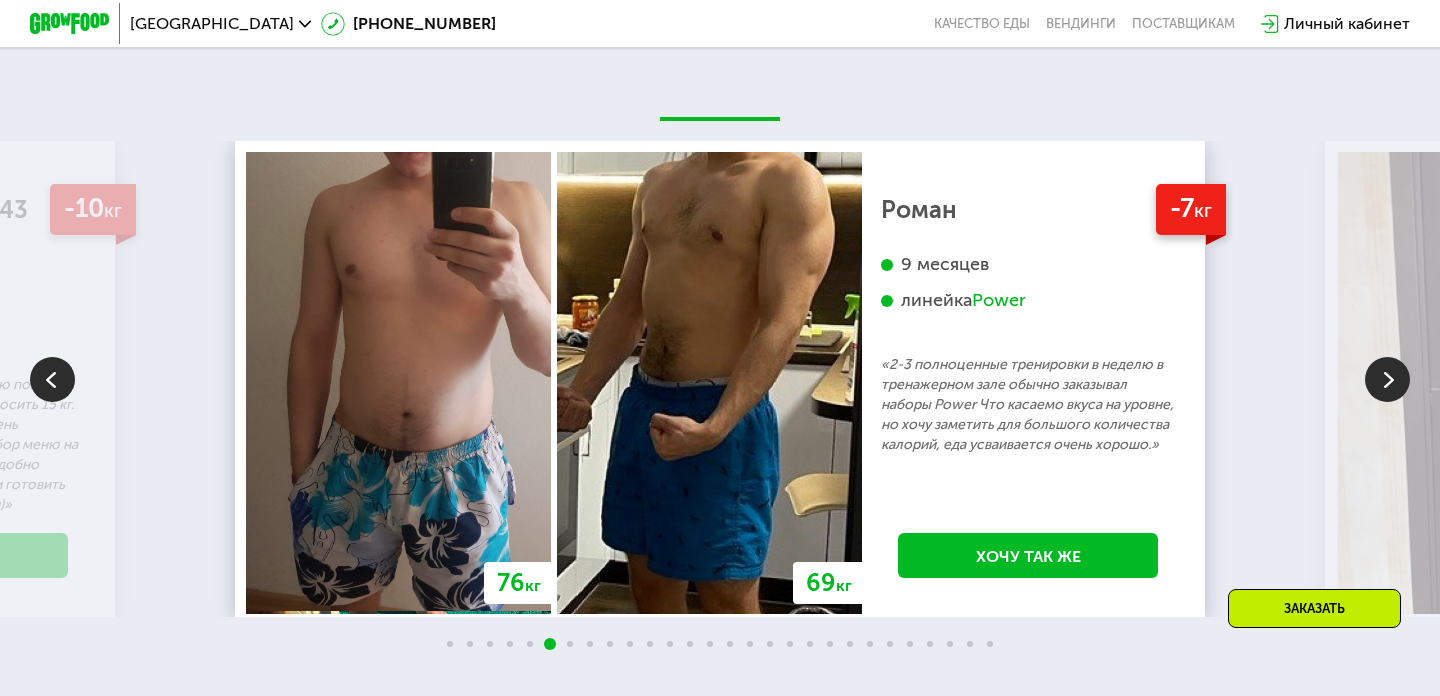 click at bounding box center (1387, 379) 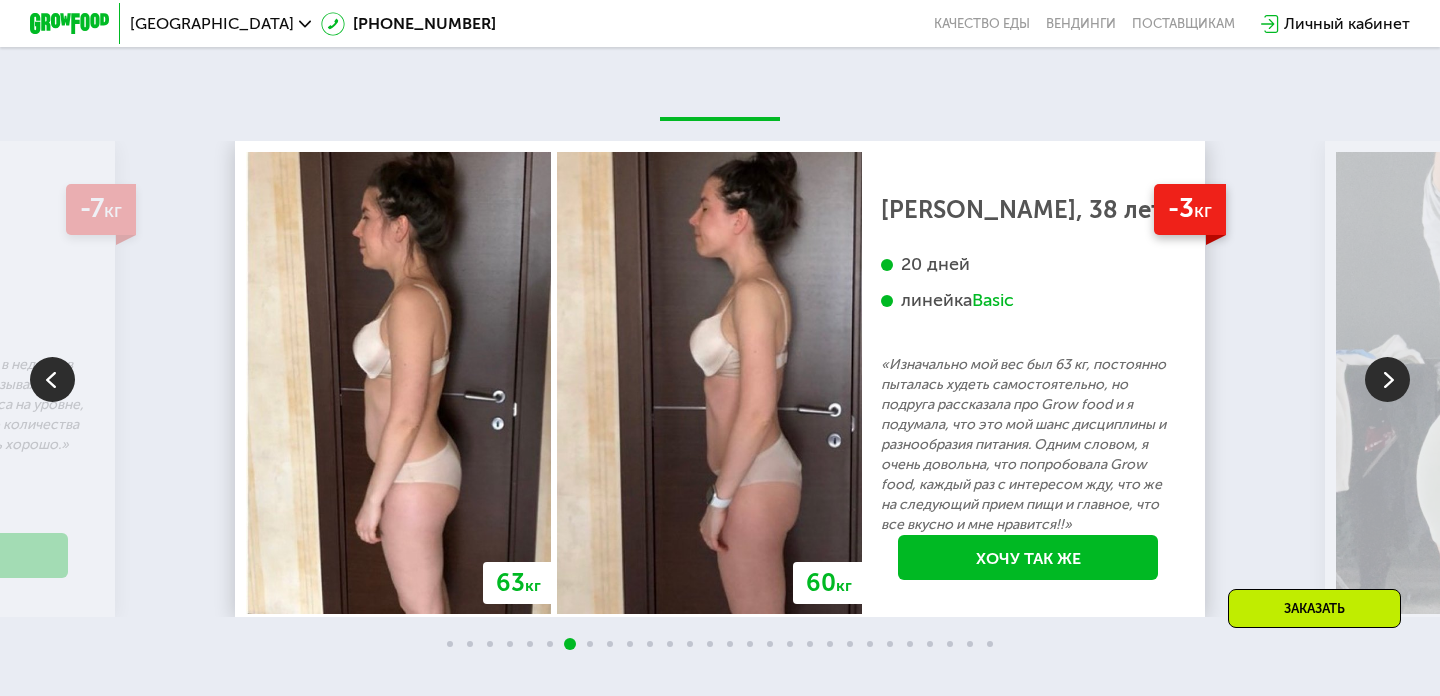 click at bounding box center [1387, 379] 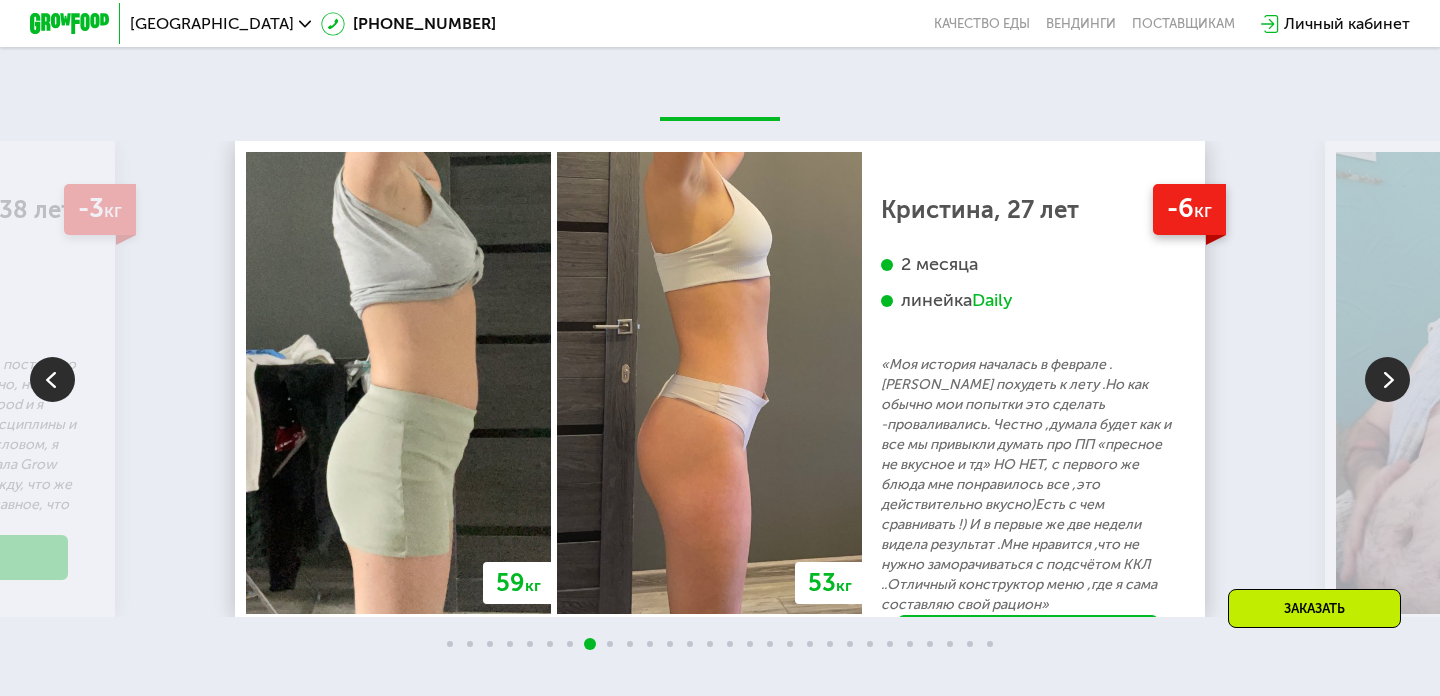 click at bounding box center (1387, 379) 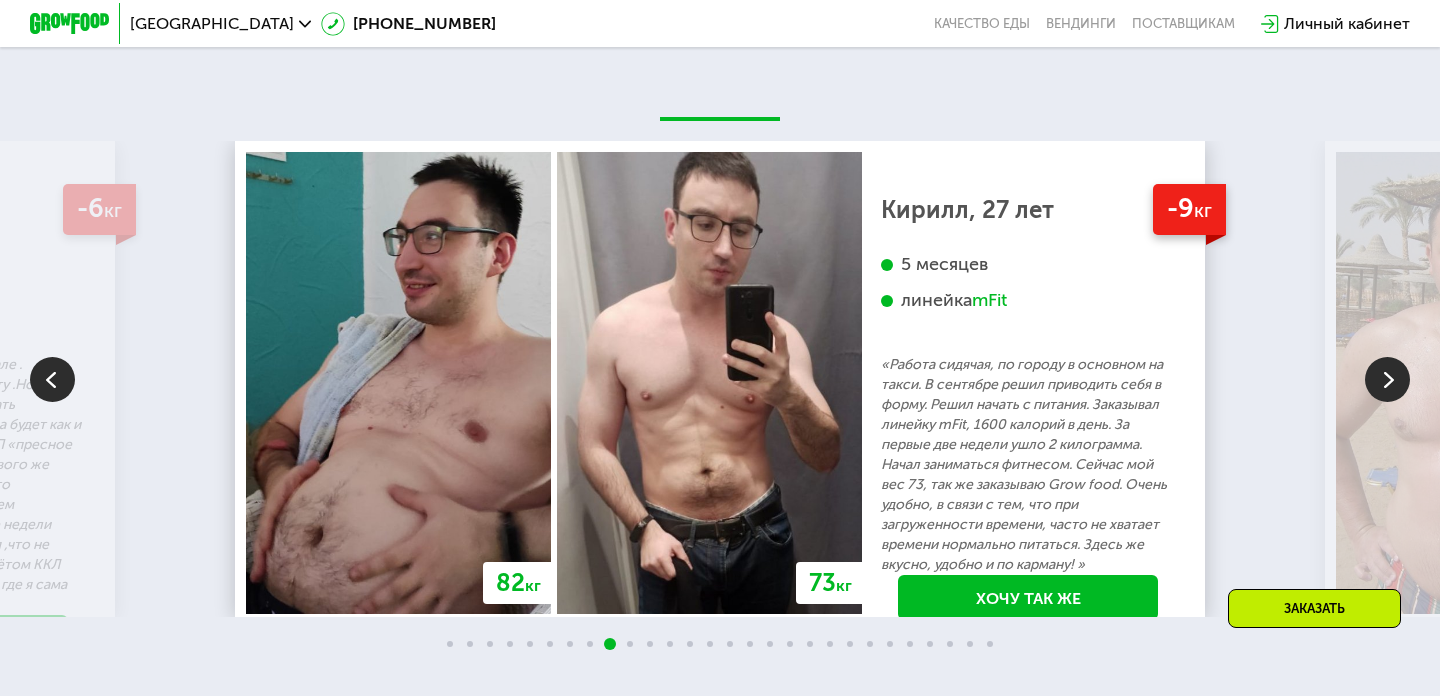click at bounding box center [1387, 379] 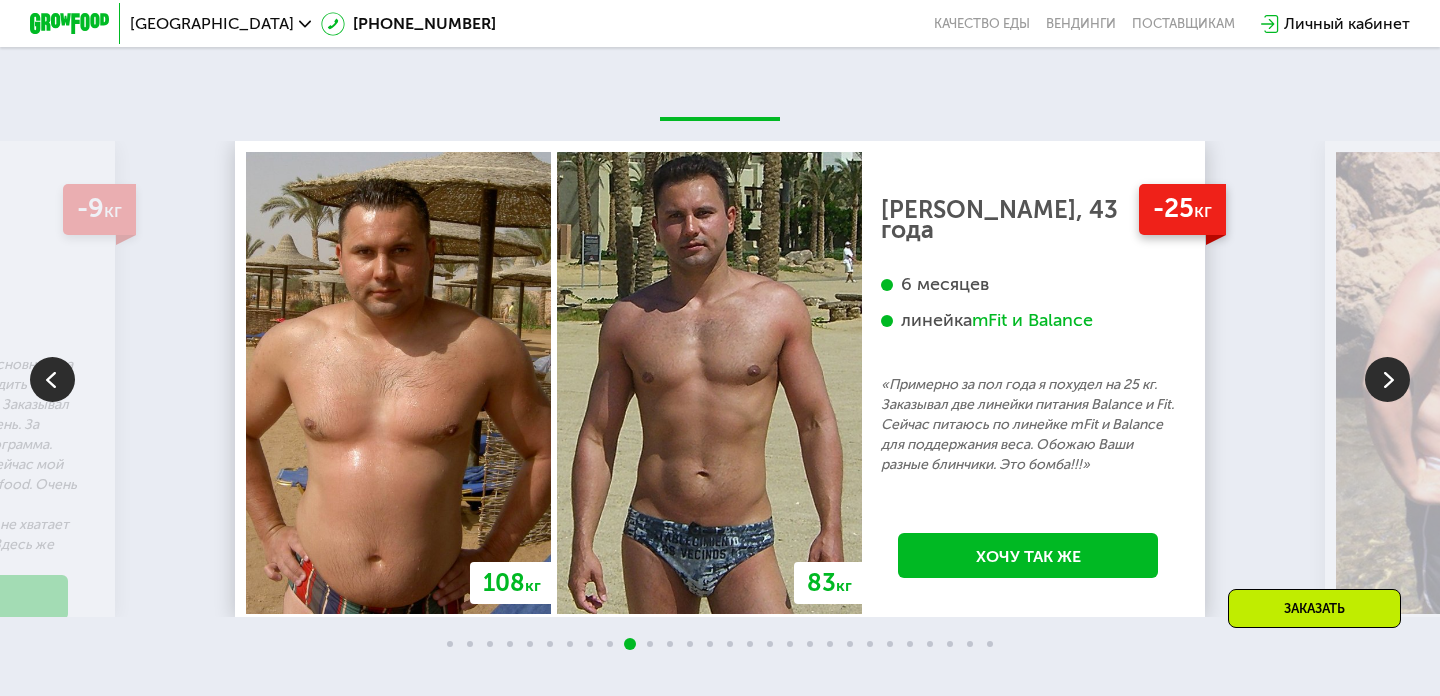 click at bounding box center (1387, 379) 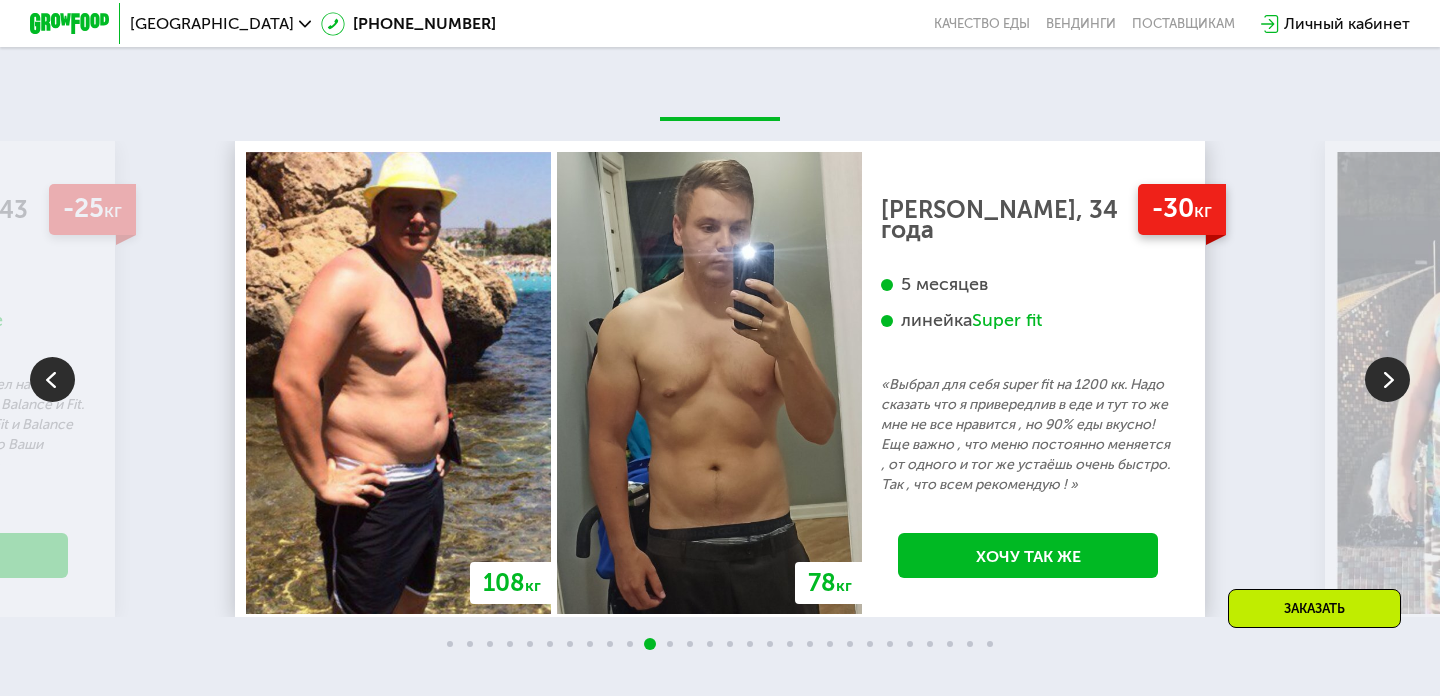 click at bounding box center (1387, 379) 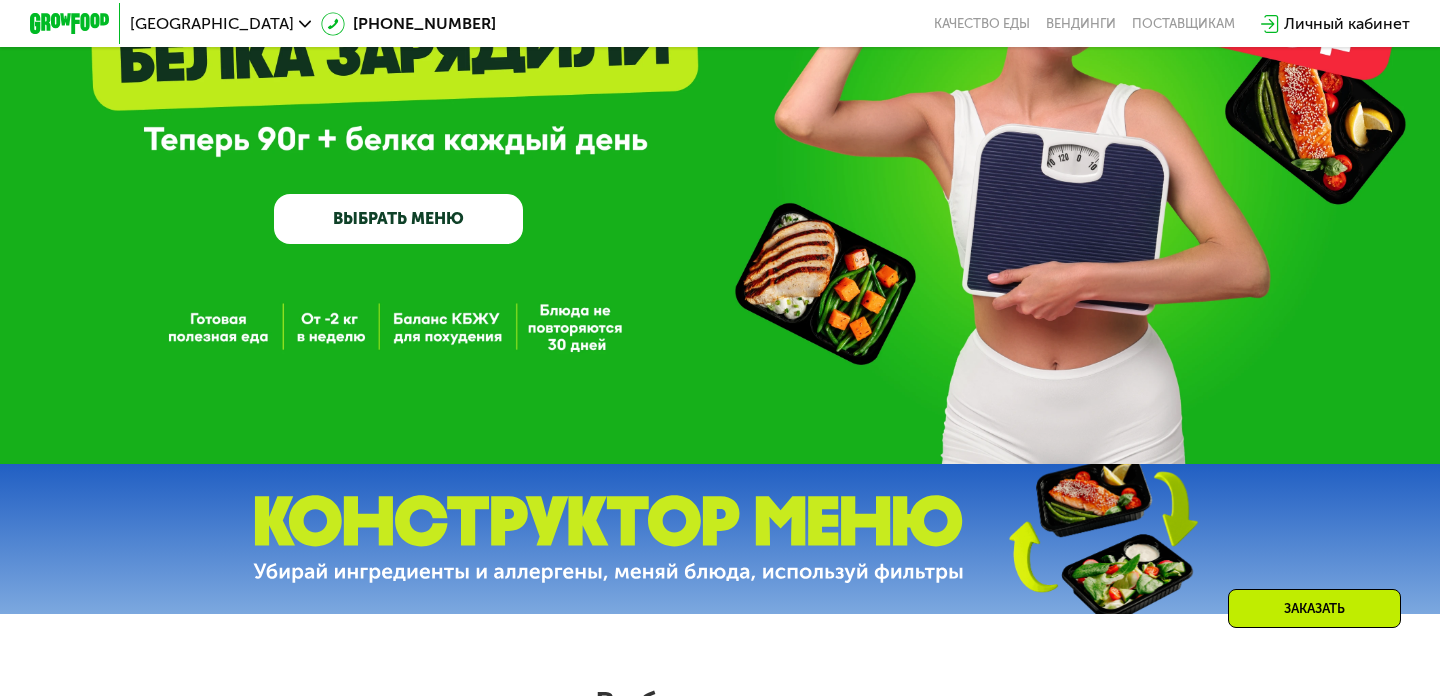 scroll, scrollTop: 0, scrollLeft: 0, axis: both 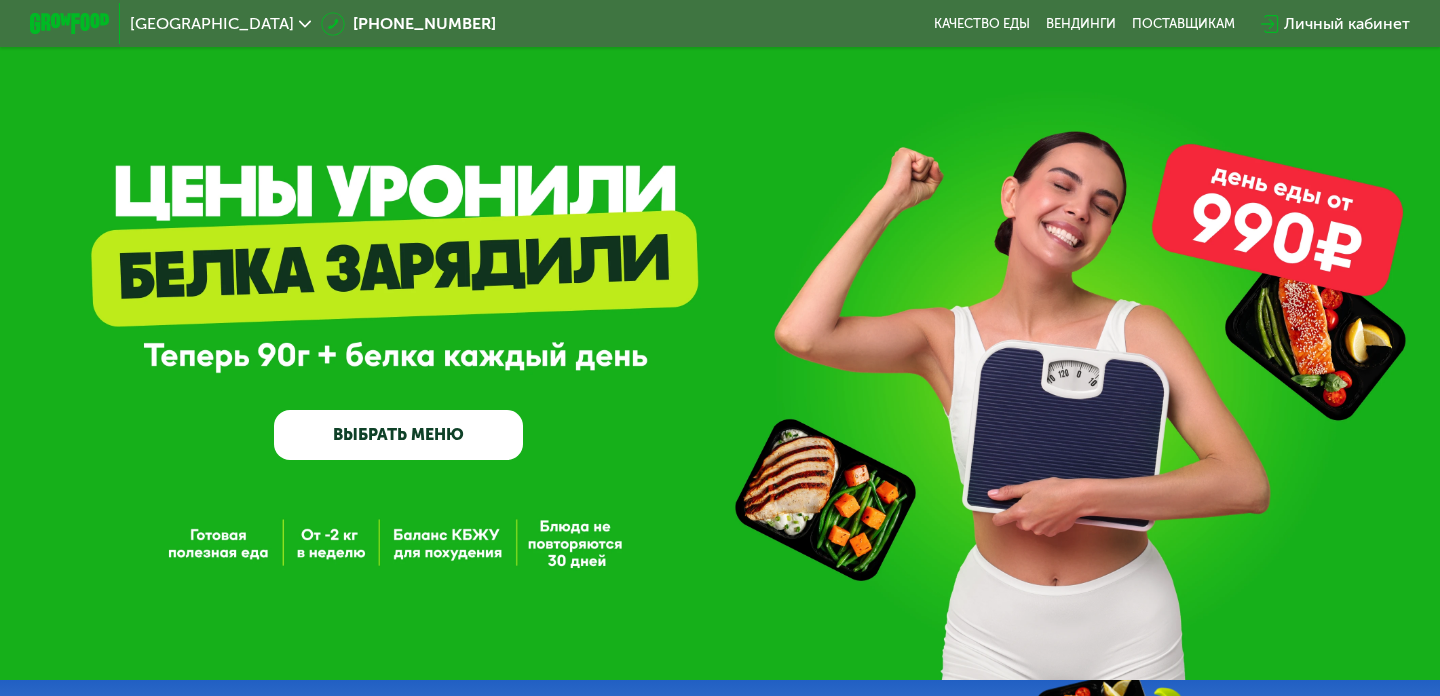 click on "ВЫБРАТЬ МЕНЮ" at bounding box center (398, 435) 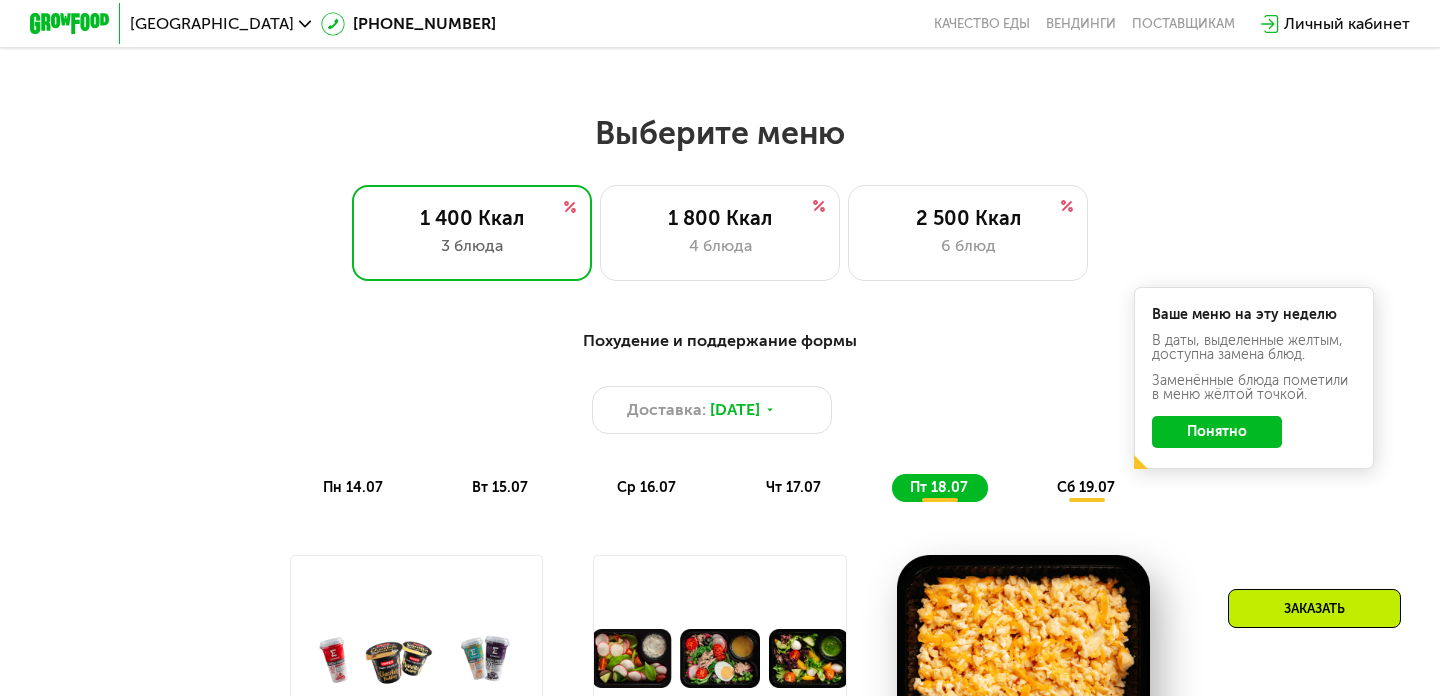 scroll, scrollTop: 811, scrollLeft: 0, axis: vertical 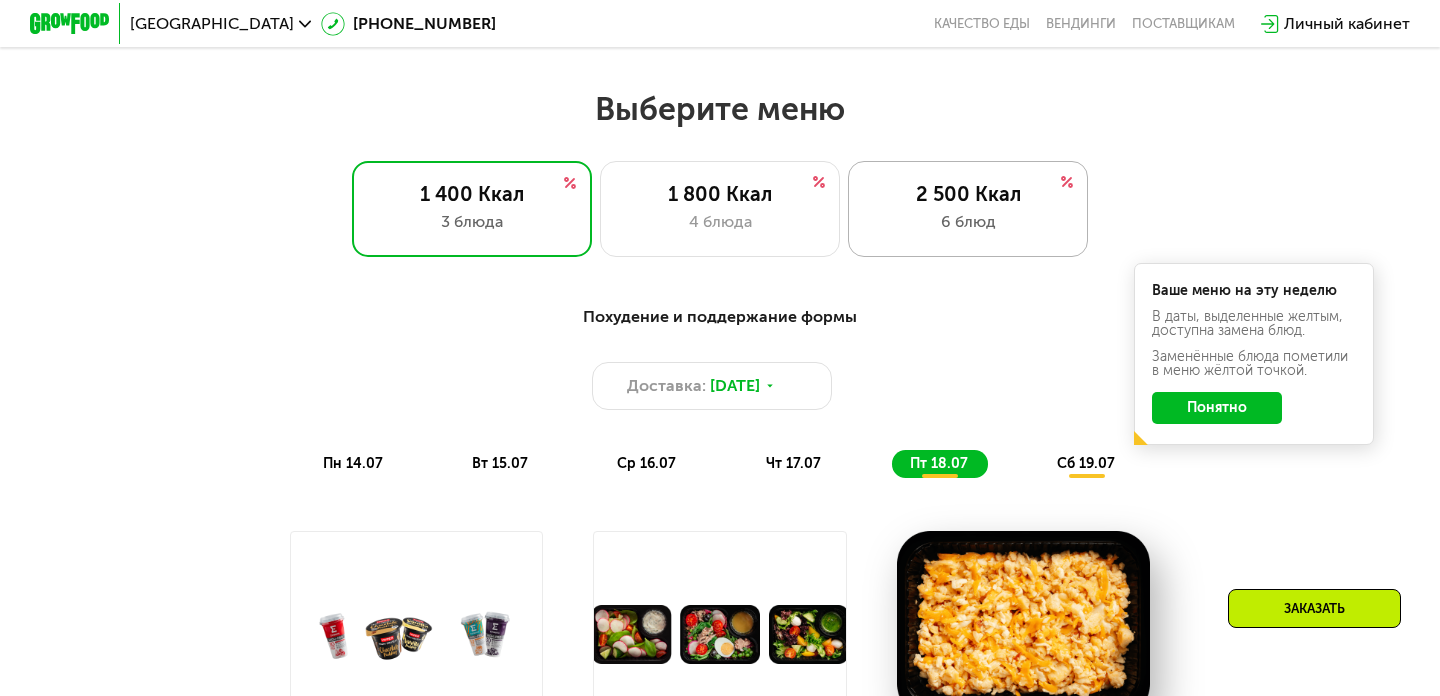 click on "6 блюд" at bounding box center (968, 222) 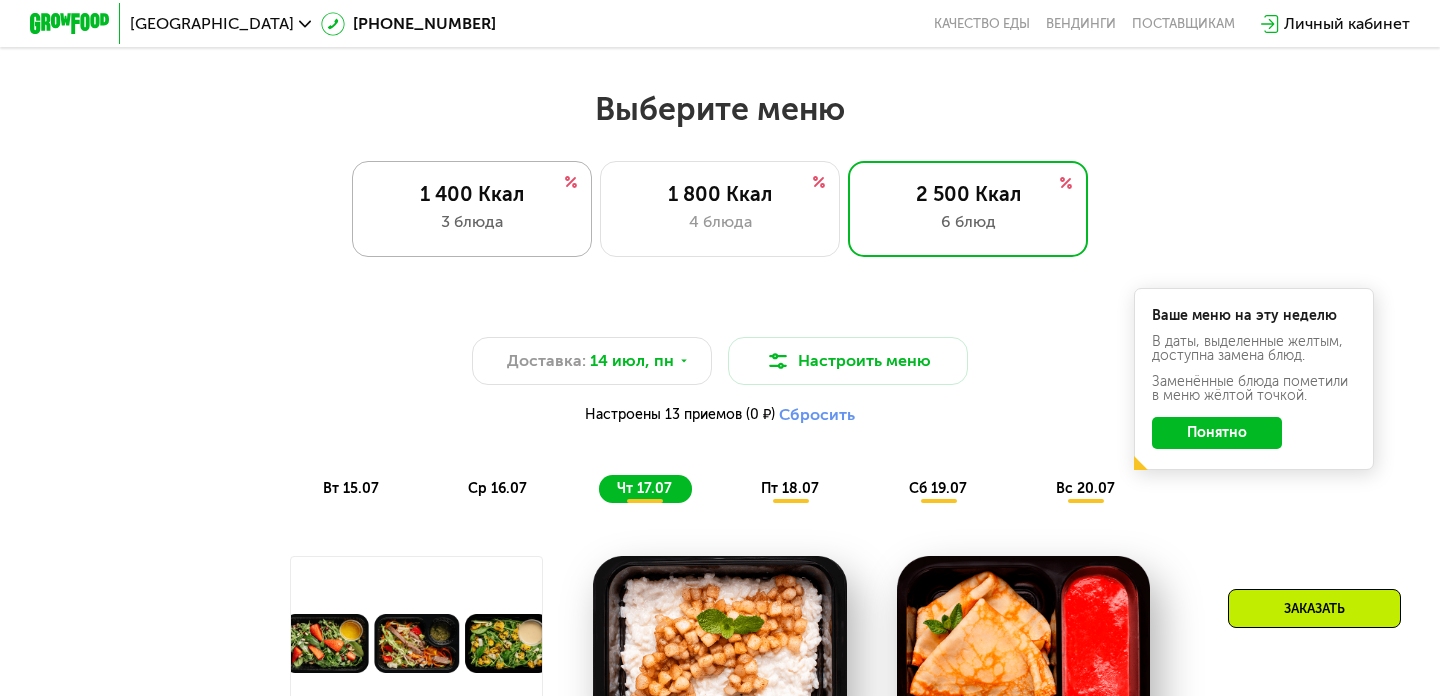 click on "3 блюда" at bounding box center [472, 222] 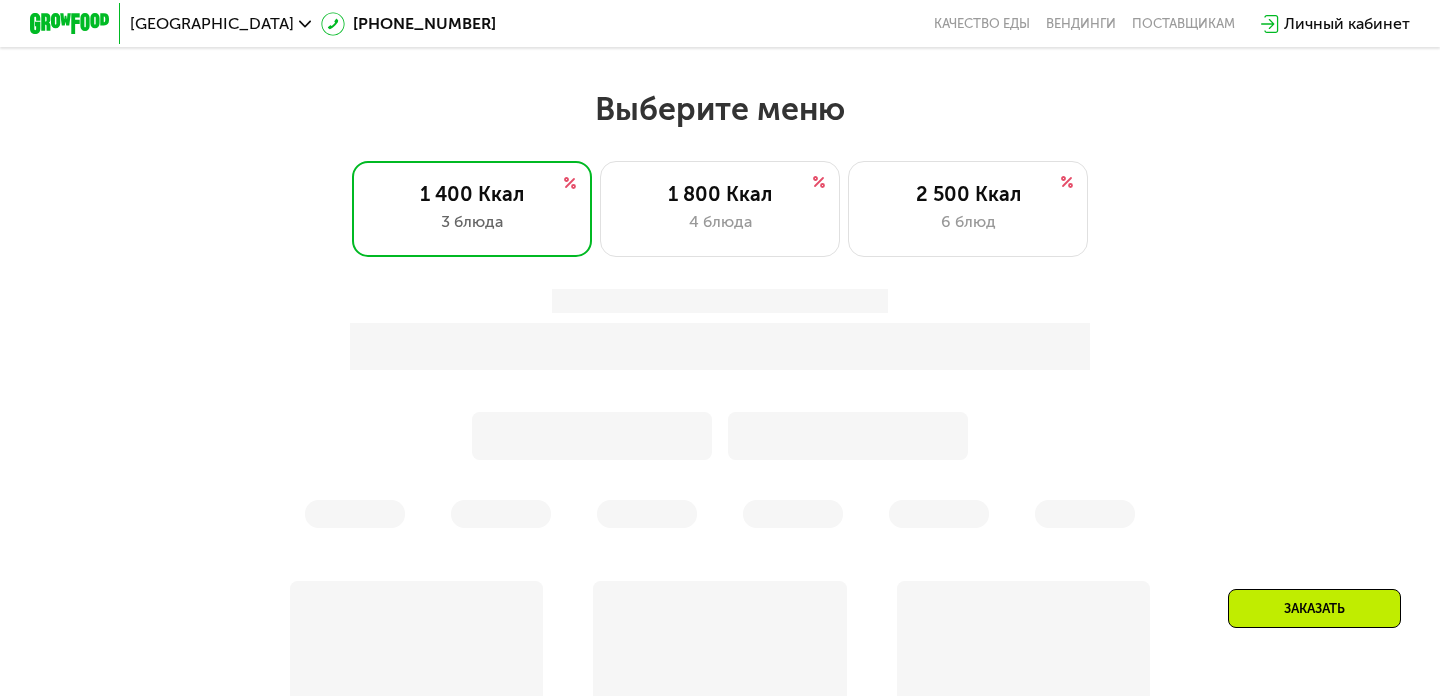 click on "Личный кабинет" at bounding box center (1347, 24) 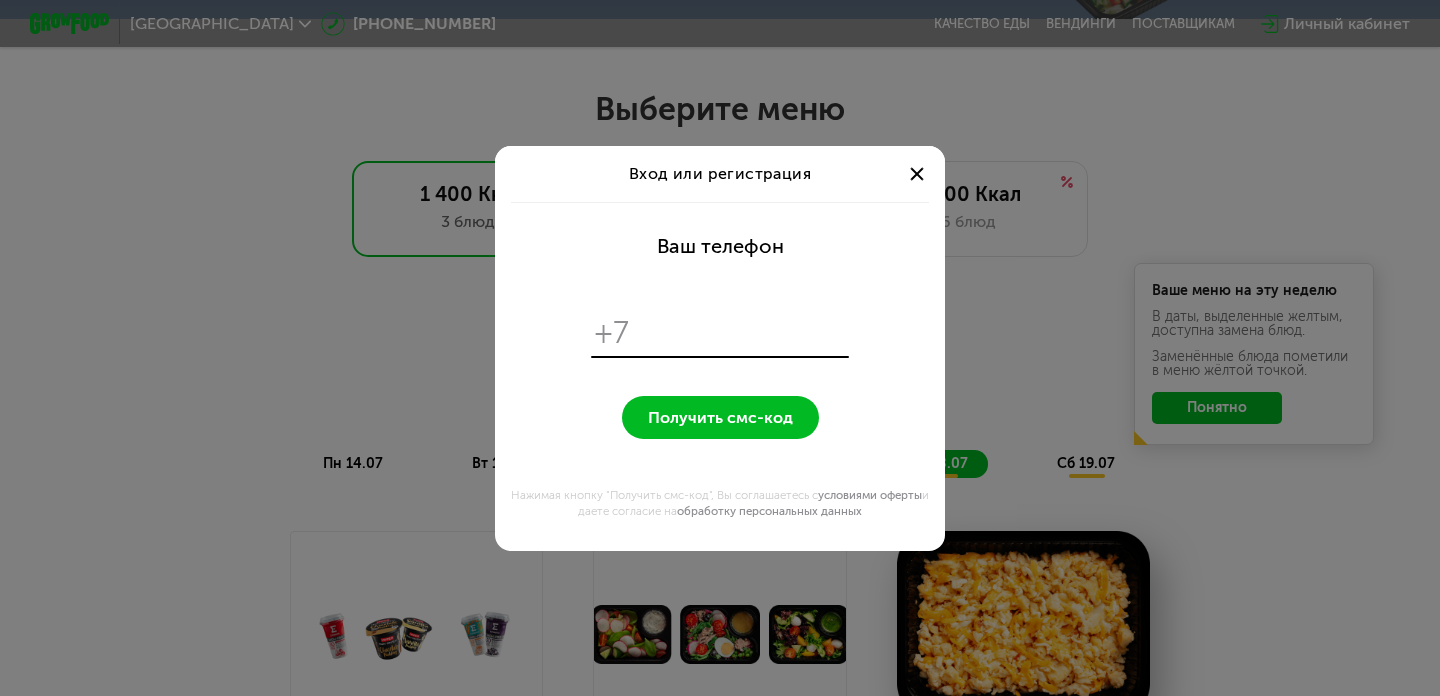 scroll, scrollTop: 0, scrollLeft: 0, axis: both 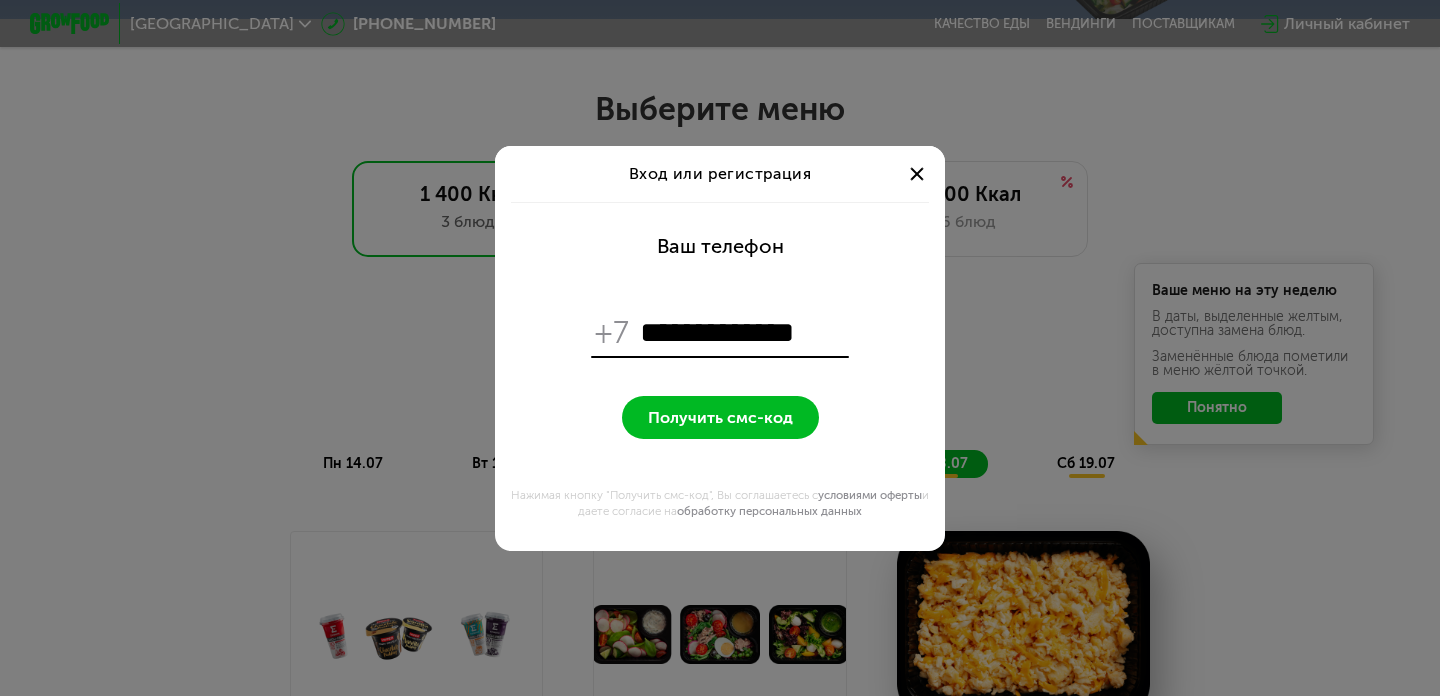 type on "**********" 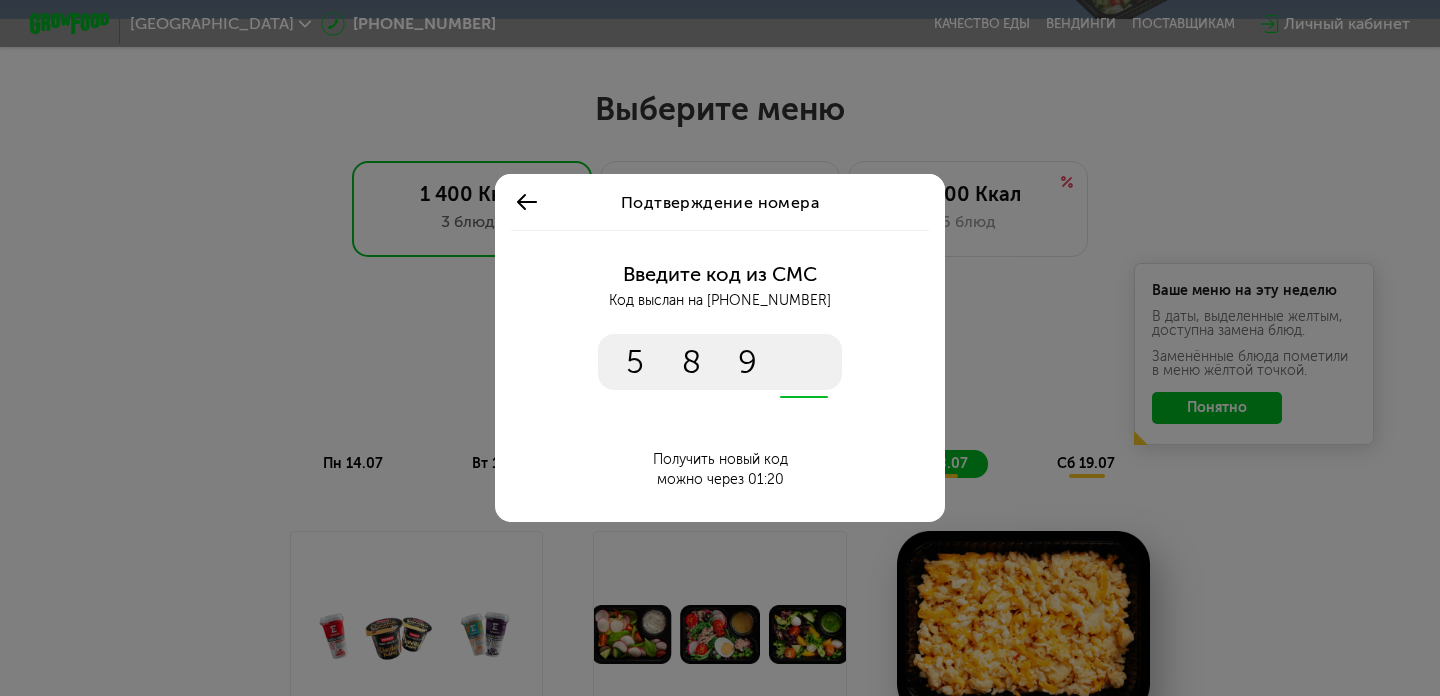 type on "****" 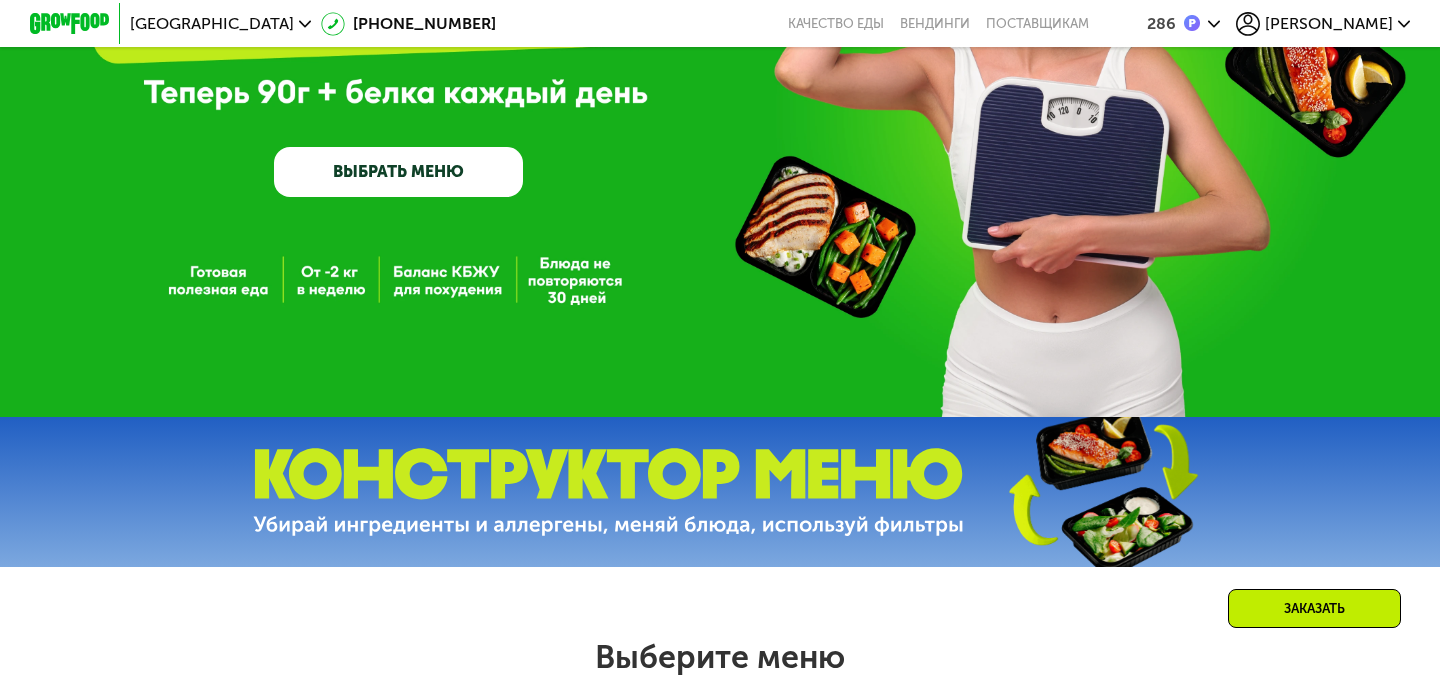scroll, scrollTop: 0, scrollLeft: 0, axis: both 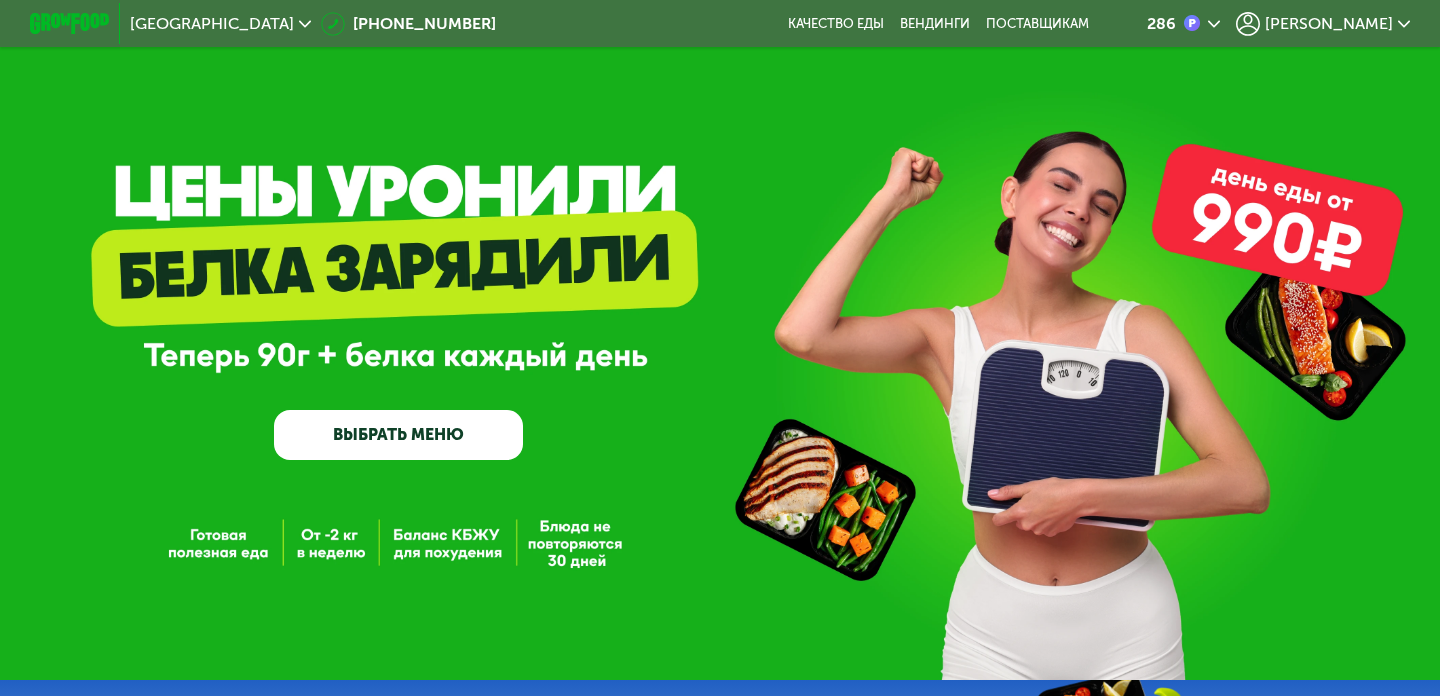 click on "ВЫБРАТЬ МЕНЮ" at bounding box center [398, 435] 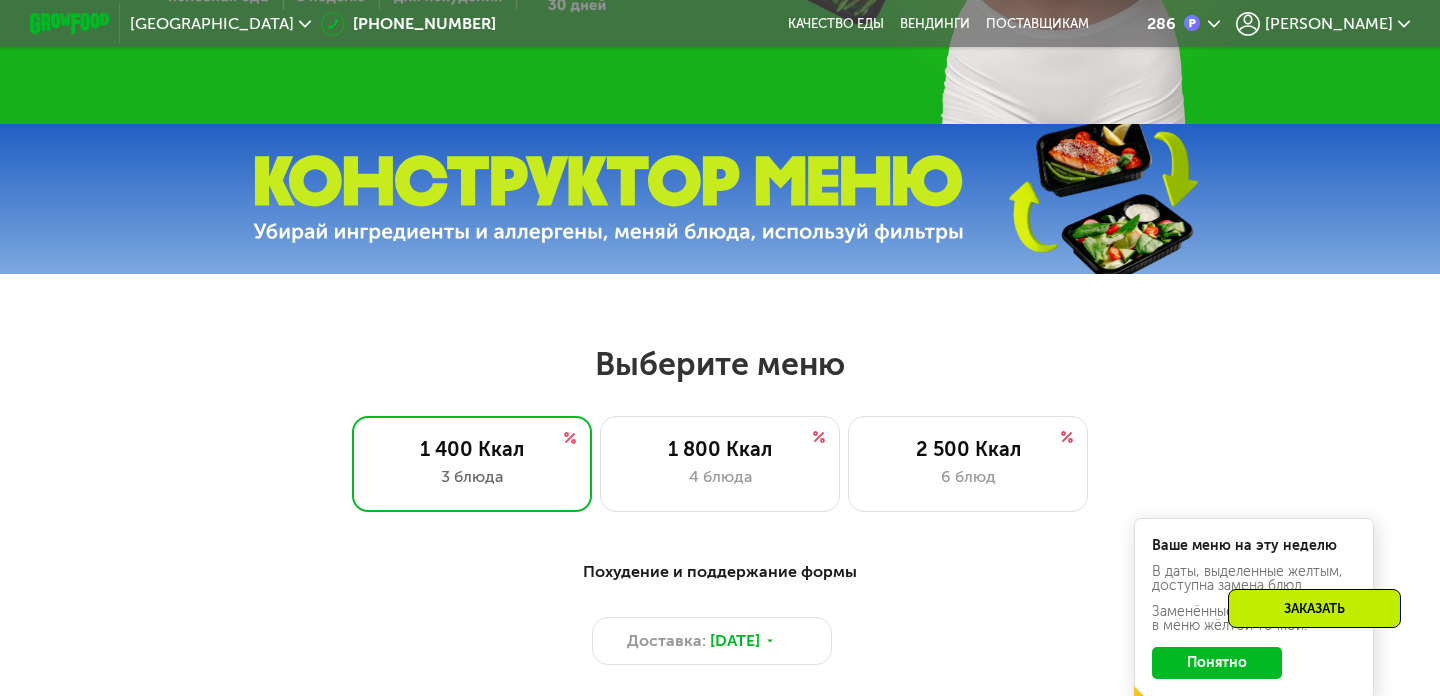 scroll, scrollTop: 557, scrollLeft: 0, axis: vertical 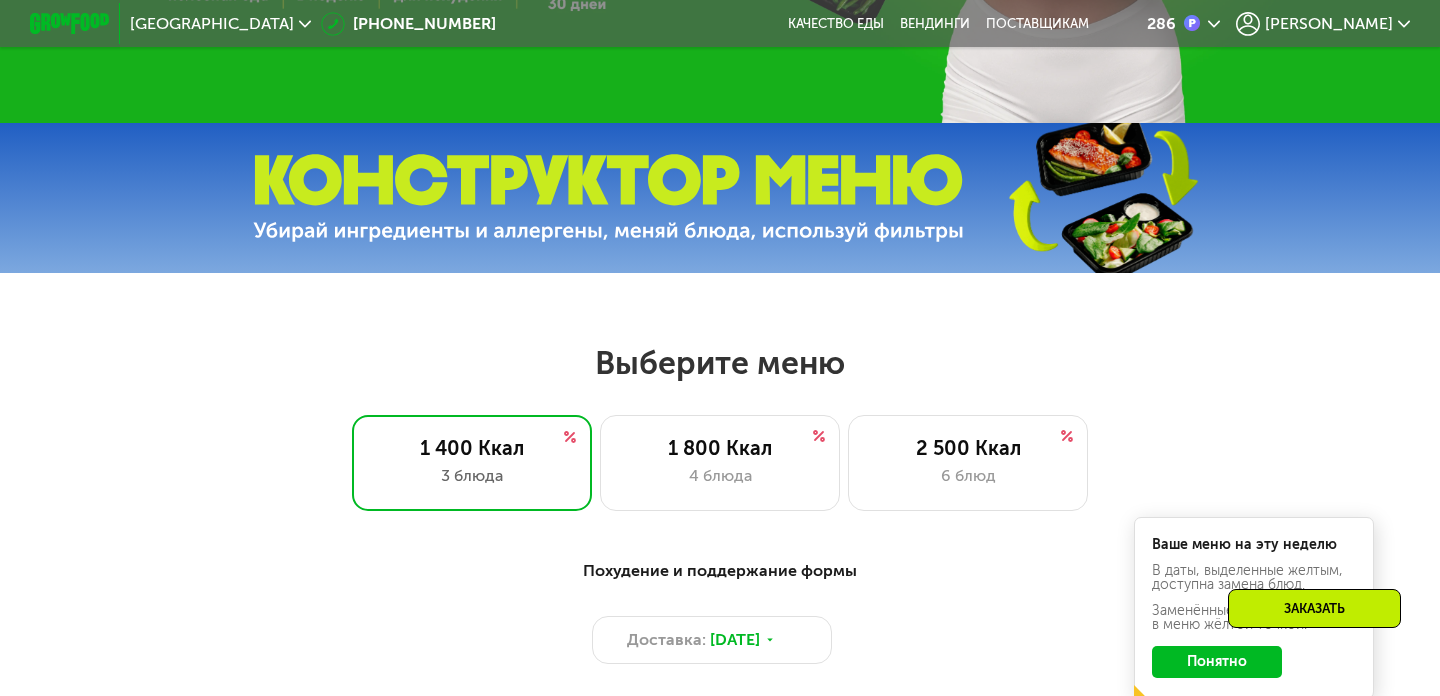 click at bounding box center [608, 198] 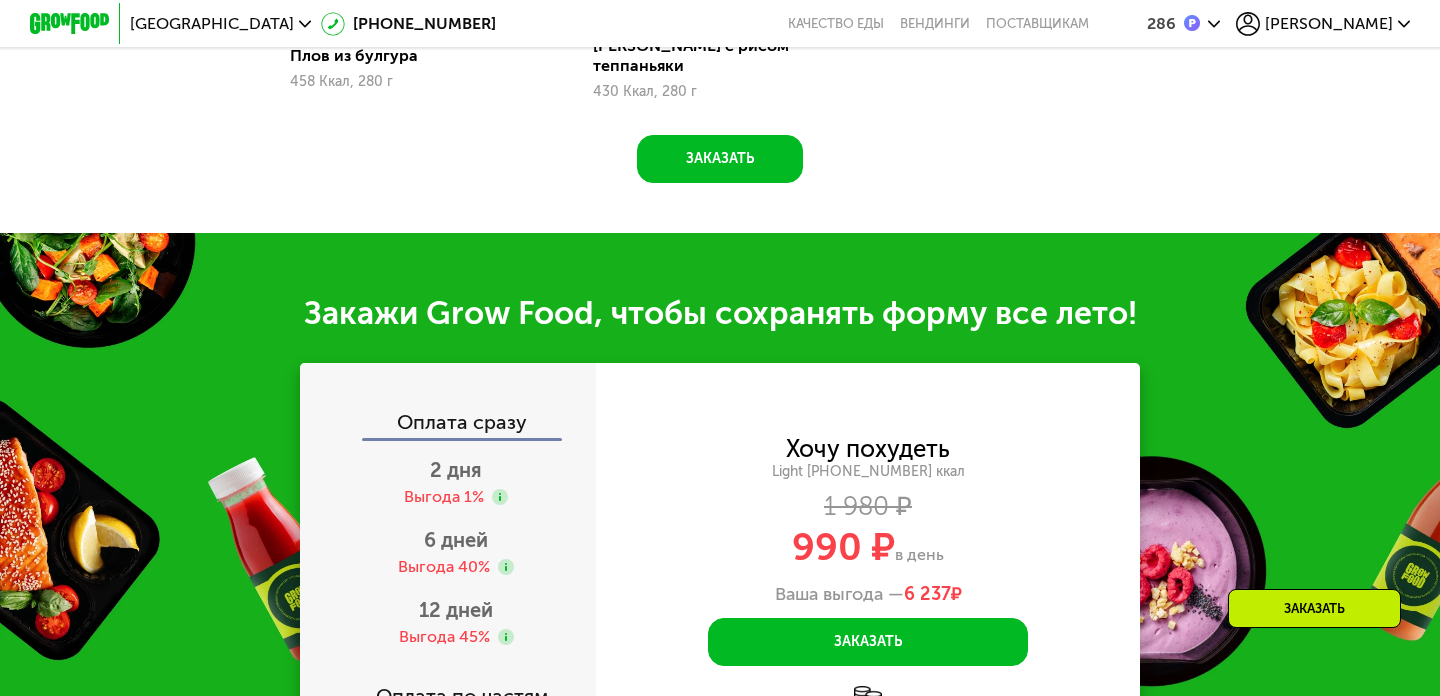 scroll, scrollTop: 2022, scrollLeft: 0, axis: vertical 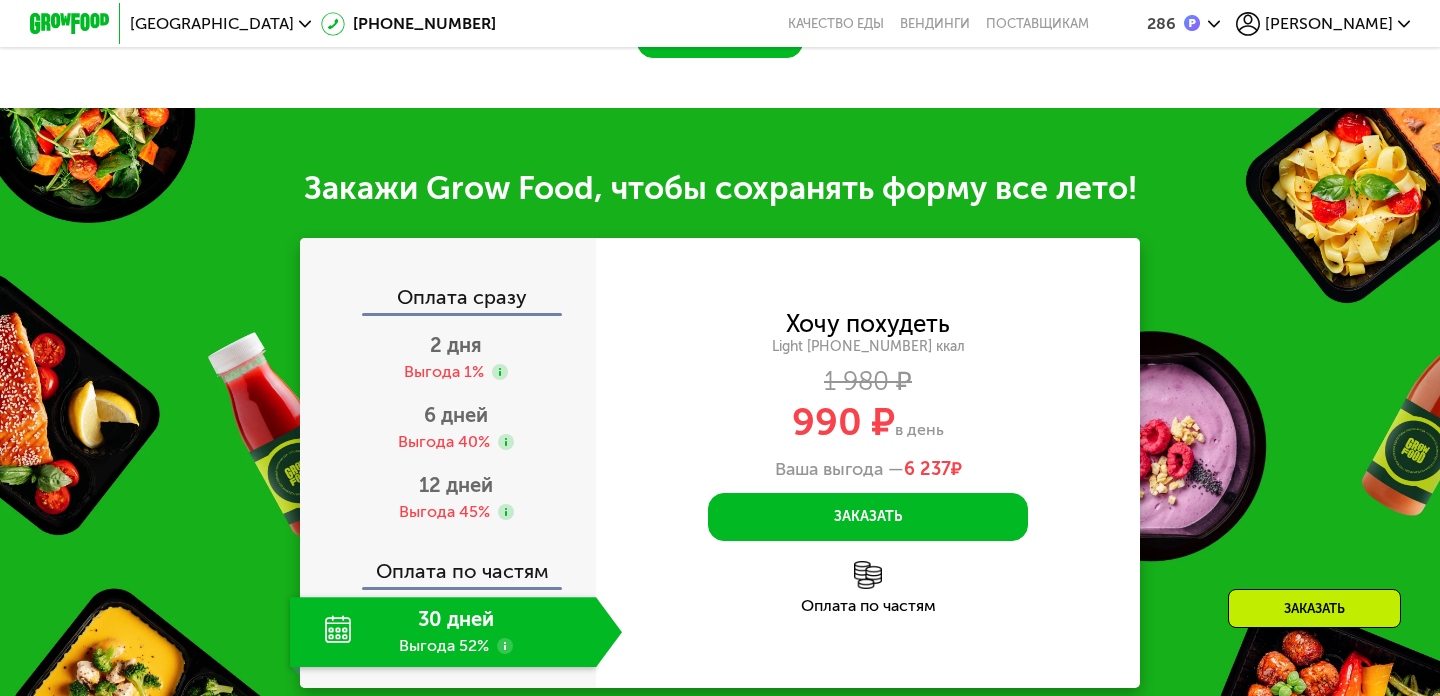 click on "[PERSON_NAME]" at bounding box center (1329, 24) 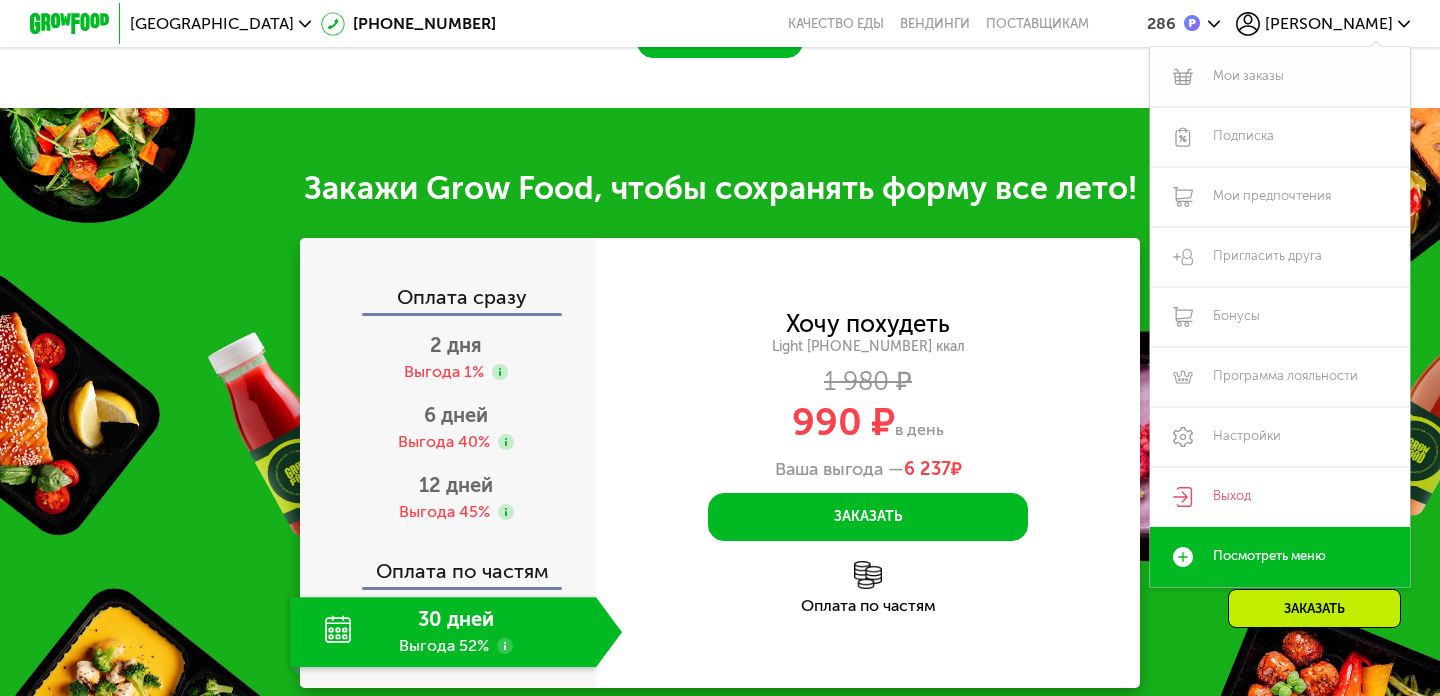 click on "Мои заказы" at bounding box center (1280, 77) 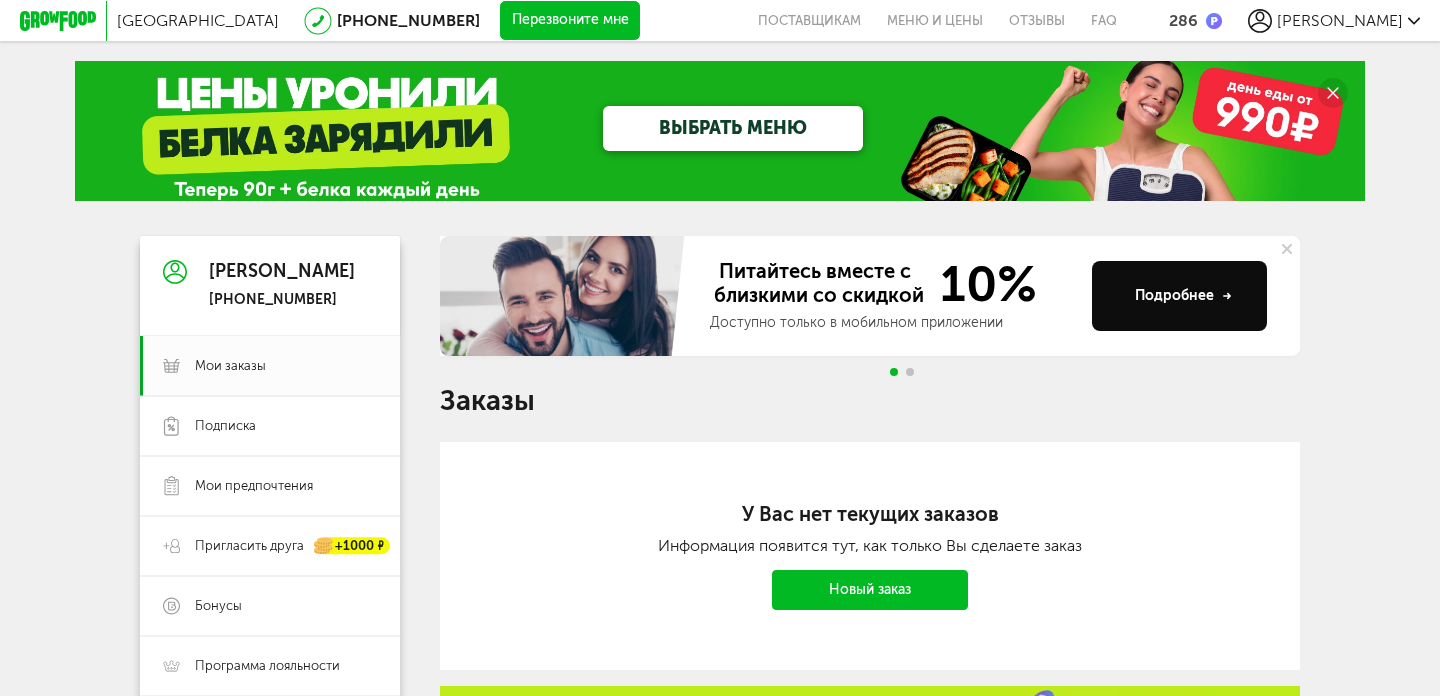 scroll, scrollTop: 0, scrollLeft: 0, axis: both 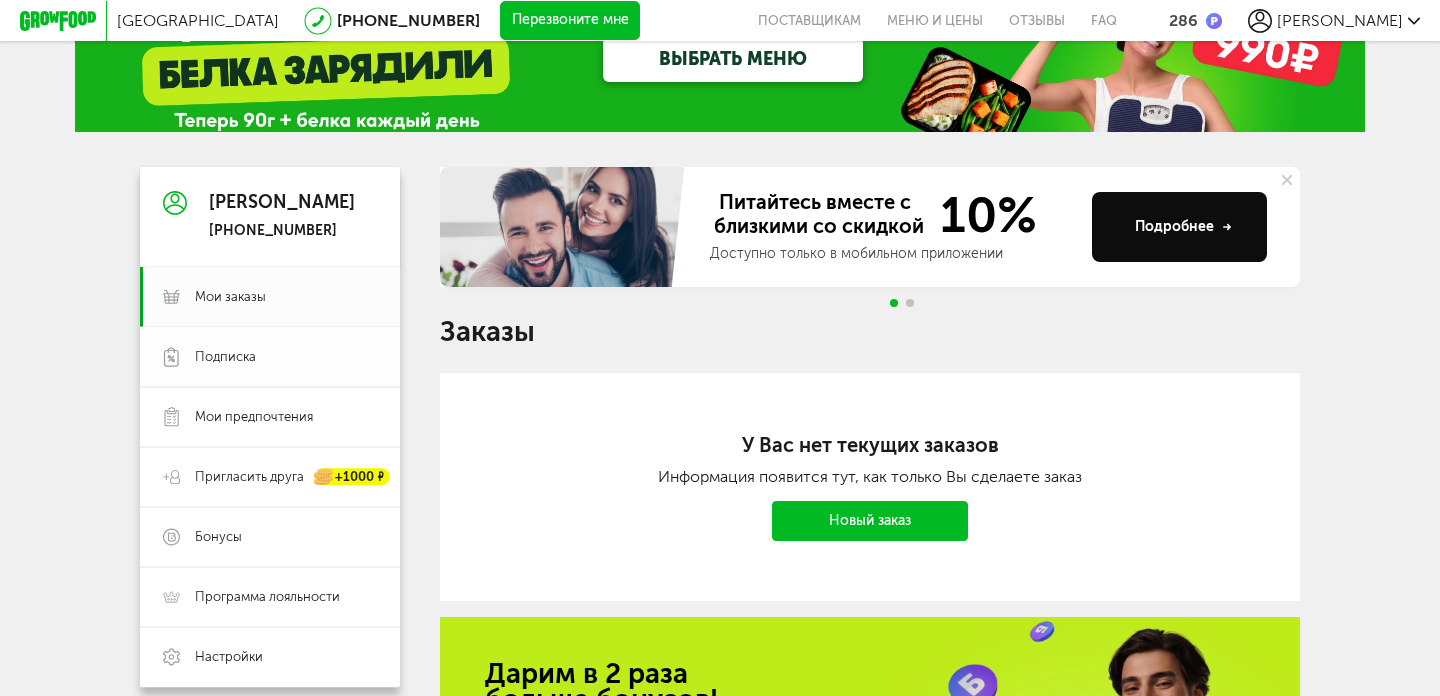 click on "Подписка" at bounding box center (286, 357) 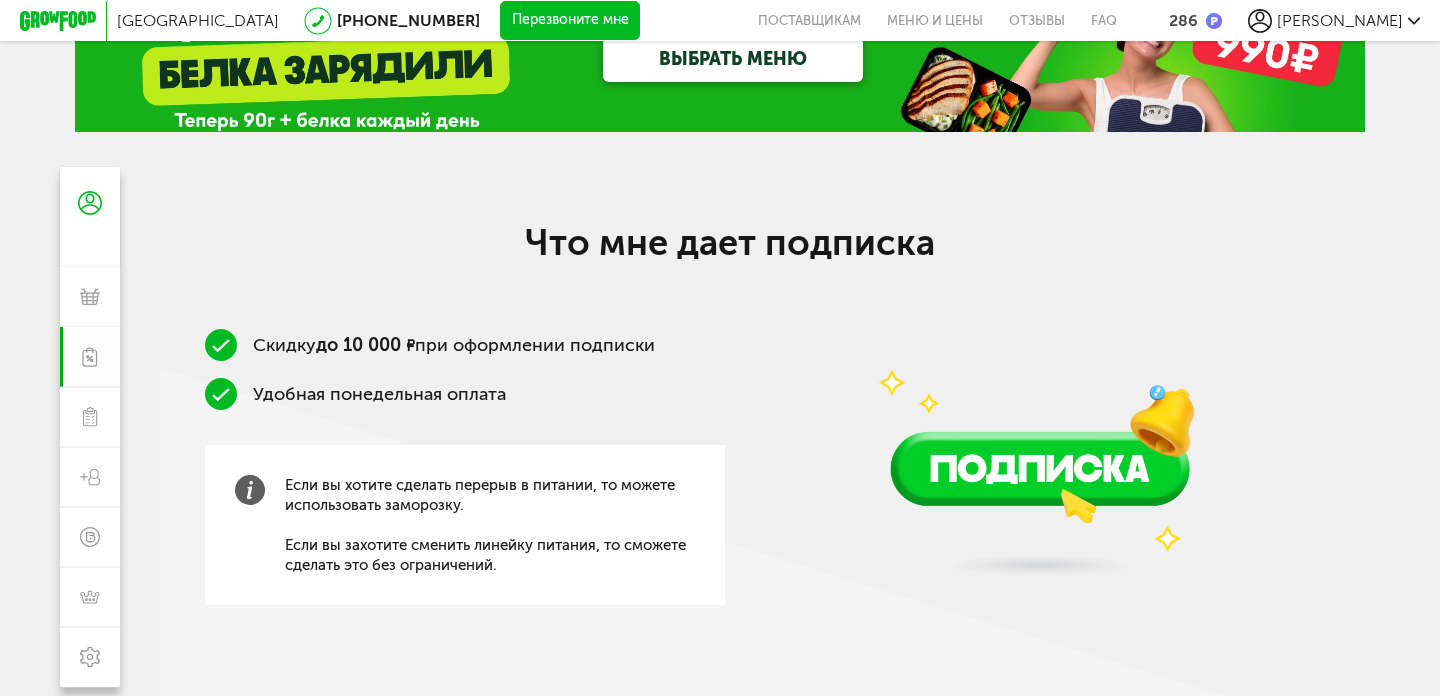 click on "Скидку  до 10 000 ₽  при оформлении подписки   Удобная понедельная оплата     Если вы хотите сделать перерыв в питании, то можете использовать заморозку. Если вы захотите сменить линейку питания, то сможете сделать это без ограничений." at bounding box center [465, 492] 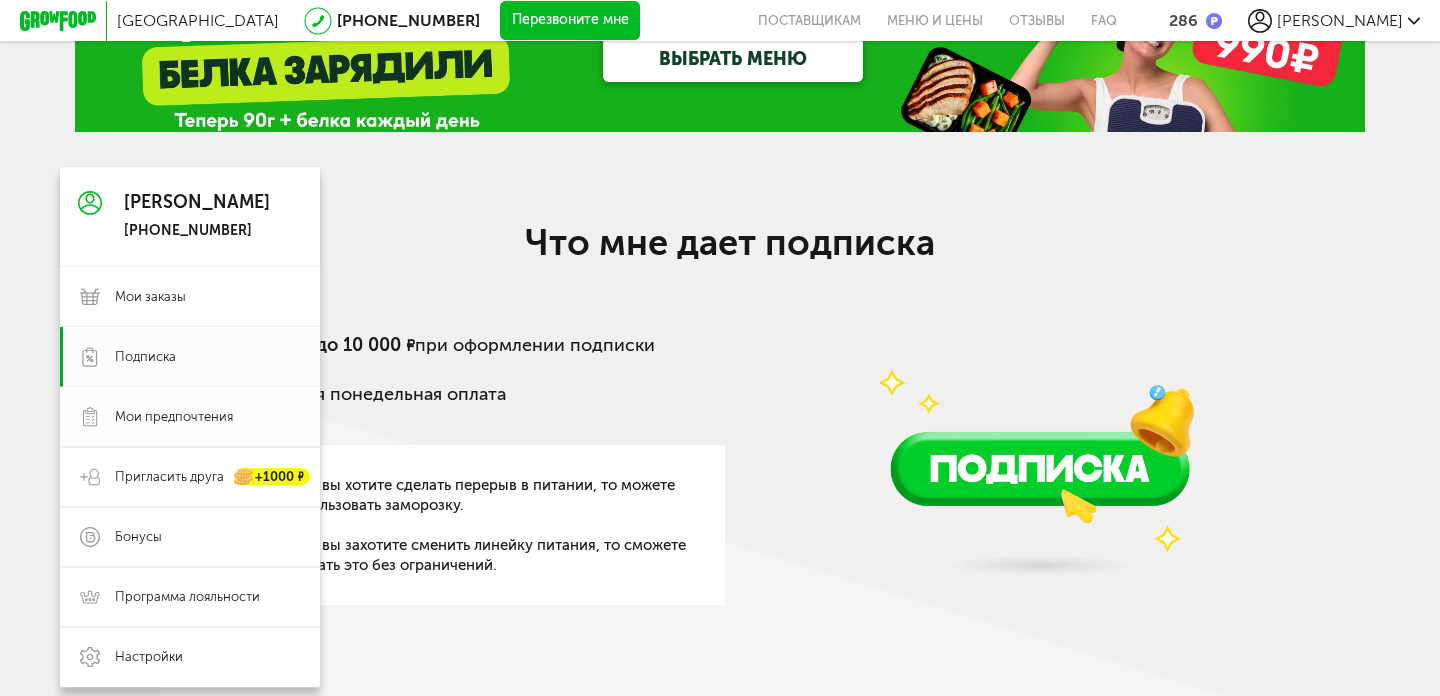 click on "Мои предпочтения" at bounding box center [190, 417] 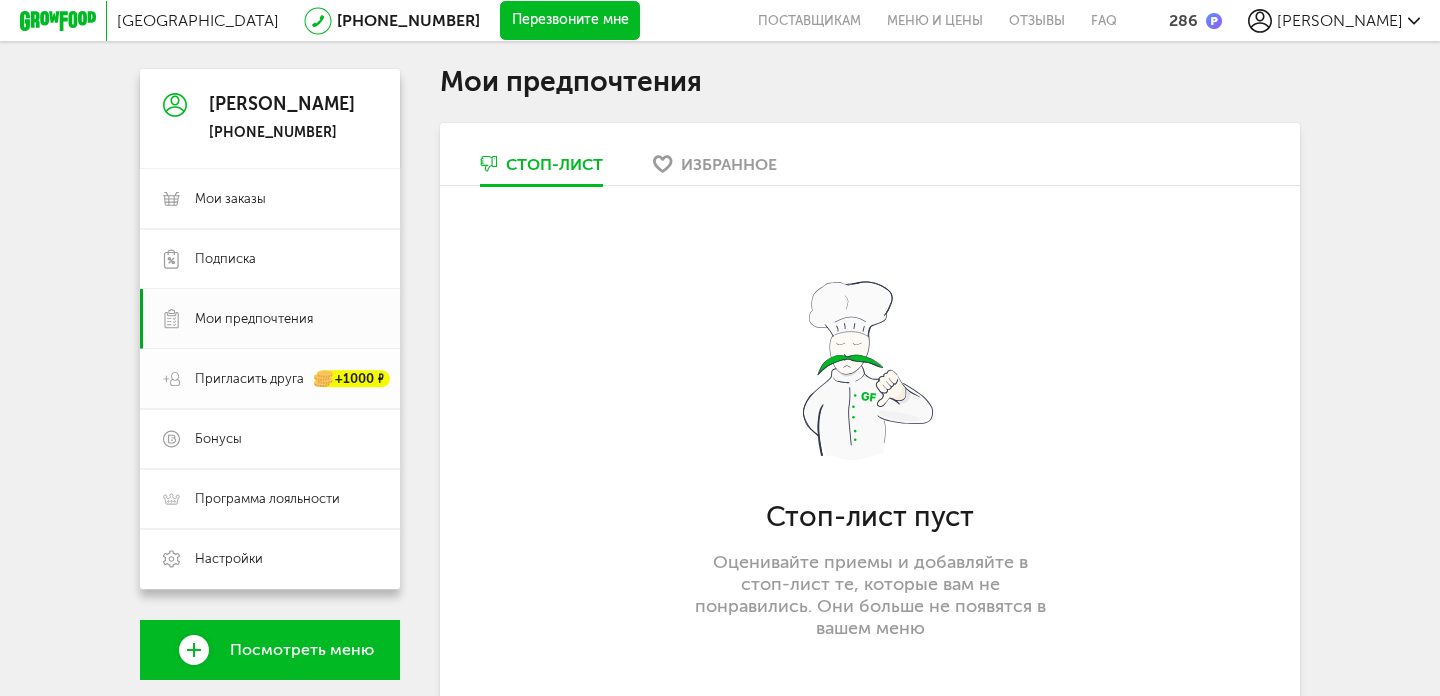 scroll, scrollTop: 168, scrollLeft: 0, axis: vertical 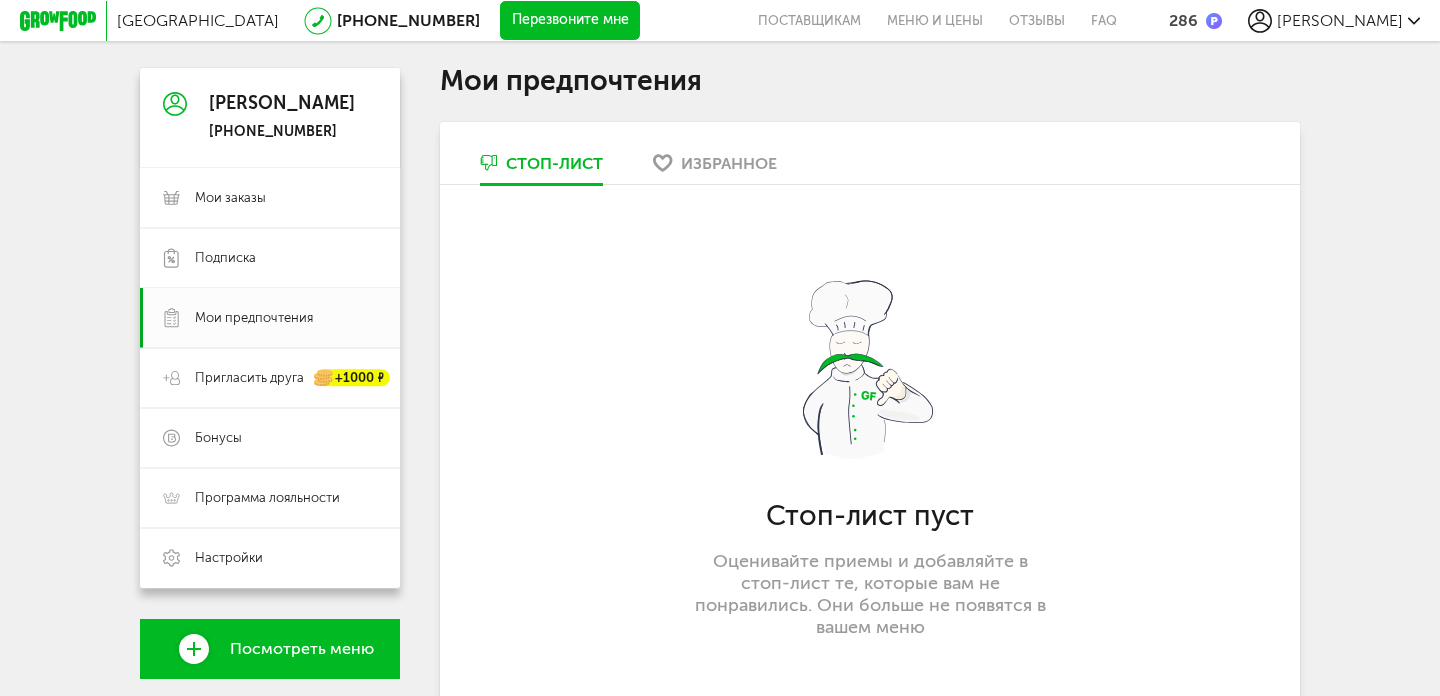 click on "Избранное" at bounding box center (715, 168) 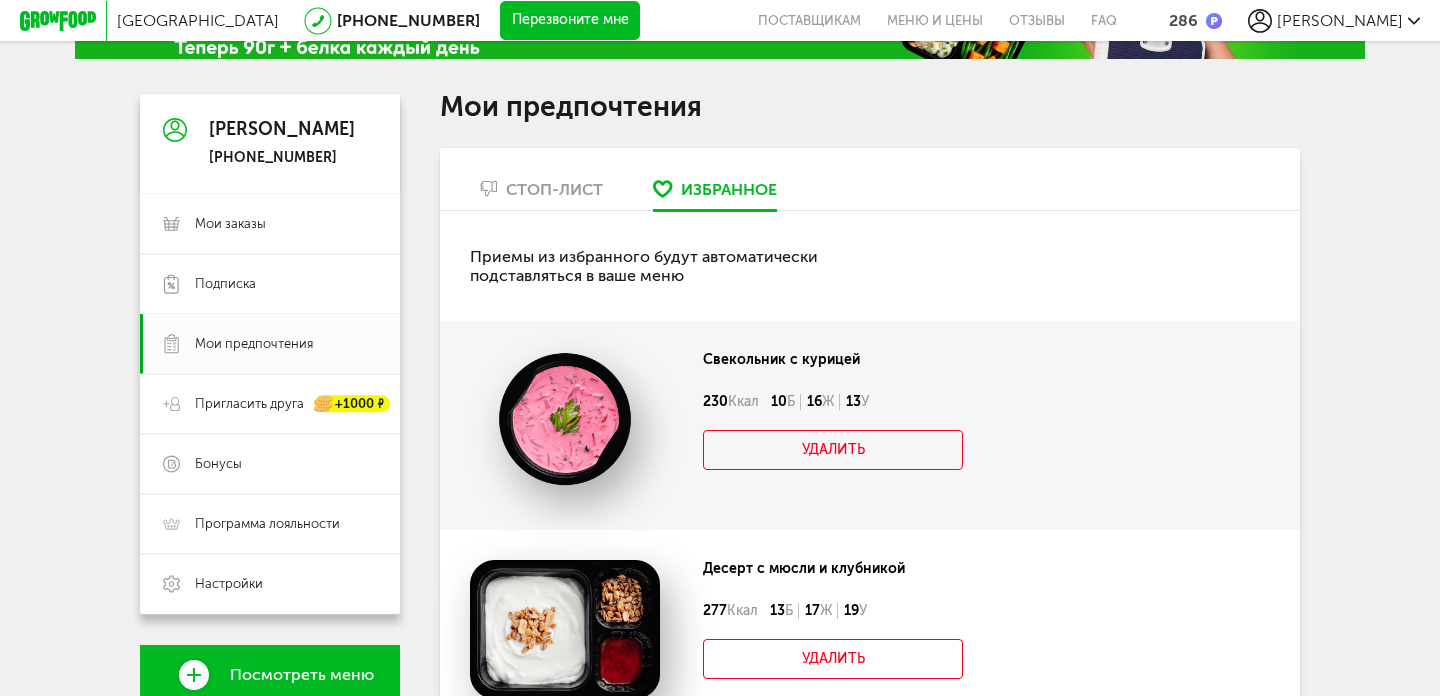 scroll, scrollTop: 143, scrollLeft: 0, axis: vertical 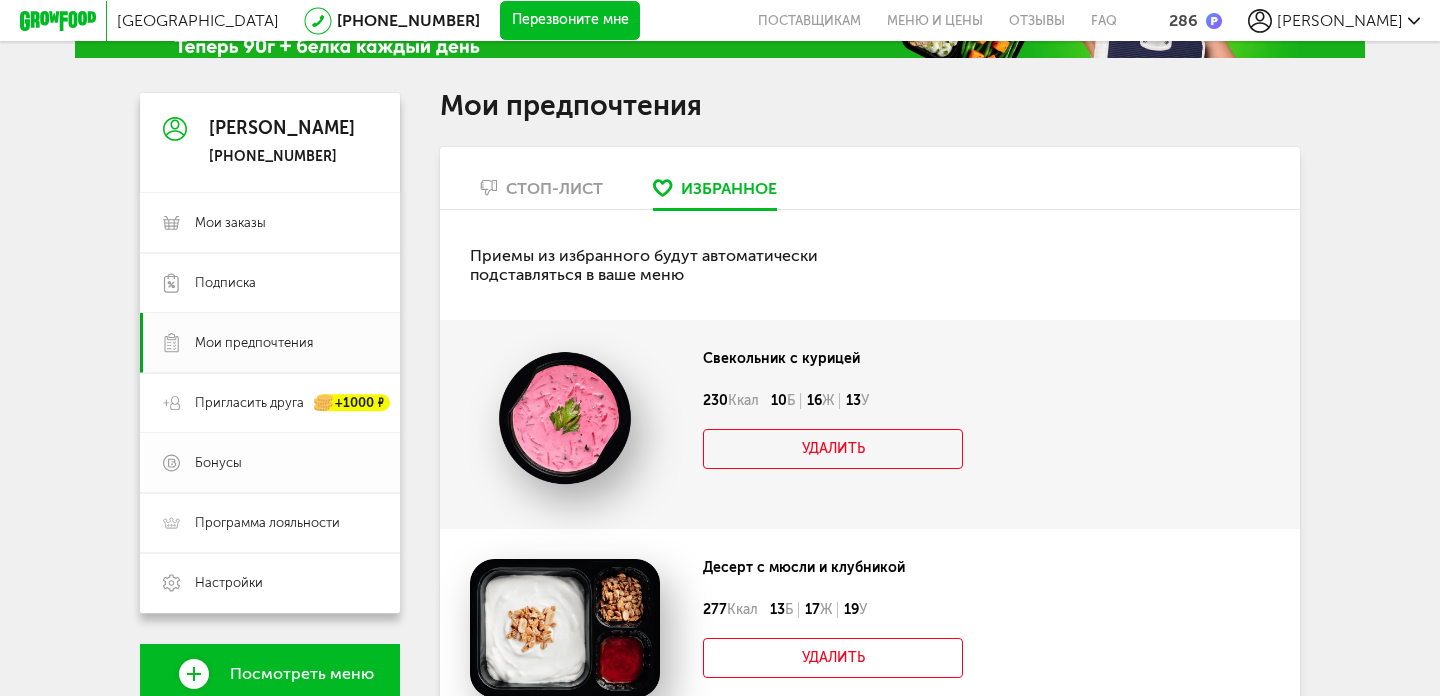 click on "Бонусы" at bounding box center [286, 463] 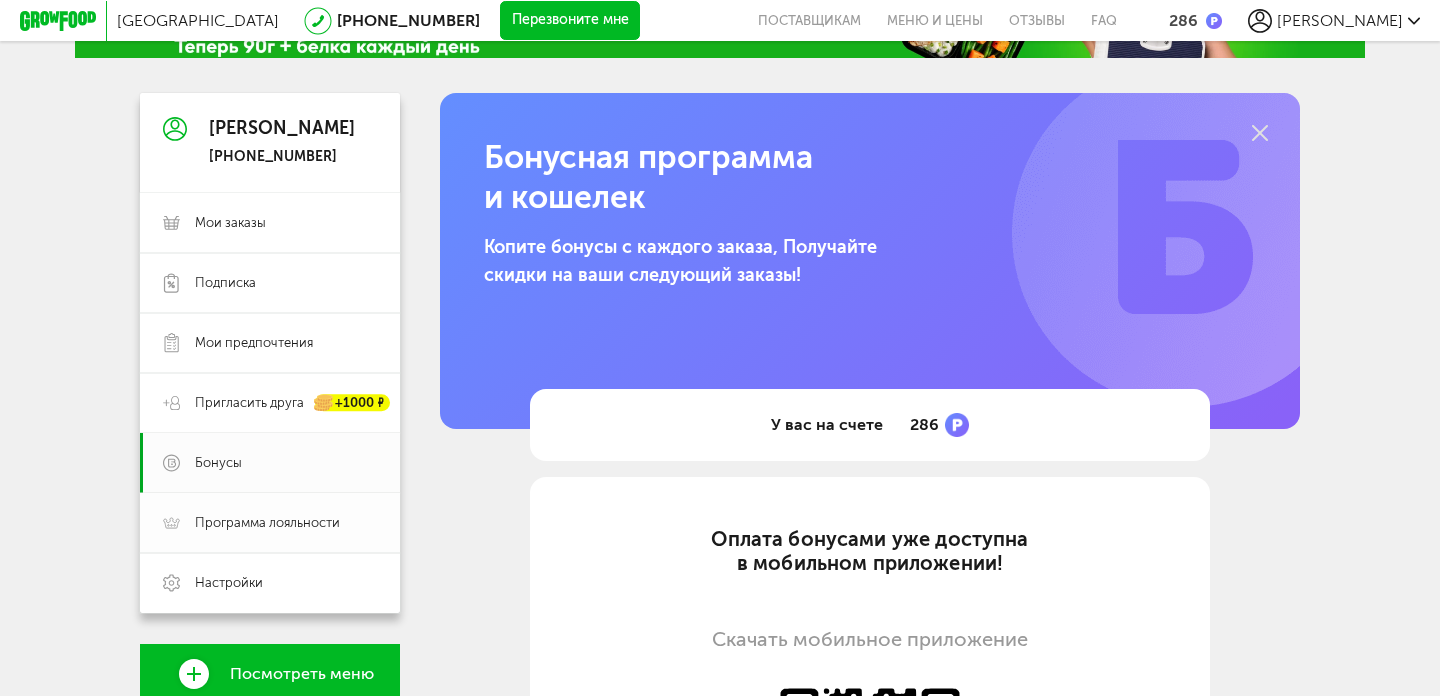 click on "Программа лояльности" at bounding box center [267, 523] 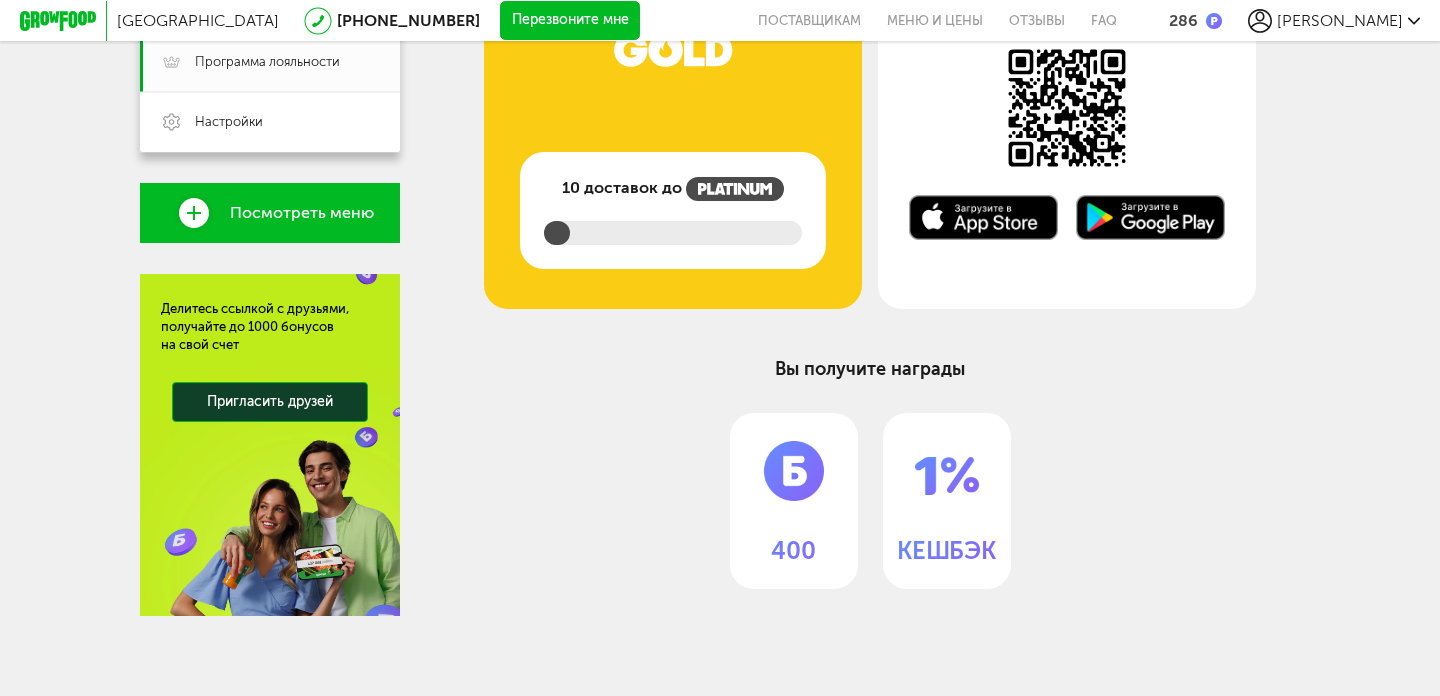 scroll, scrollTop: 0, scrollLeft: 0, axis: both 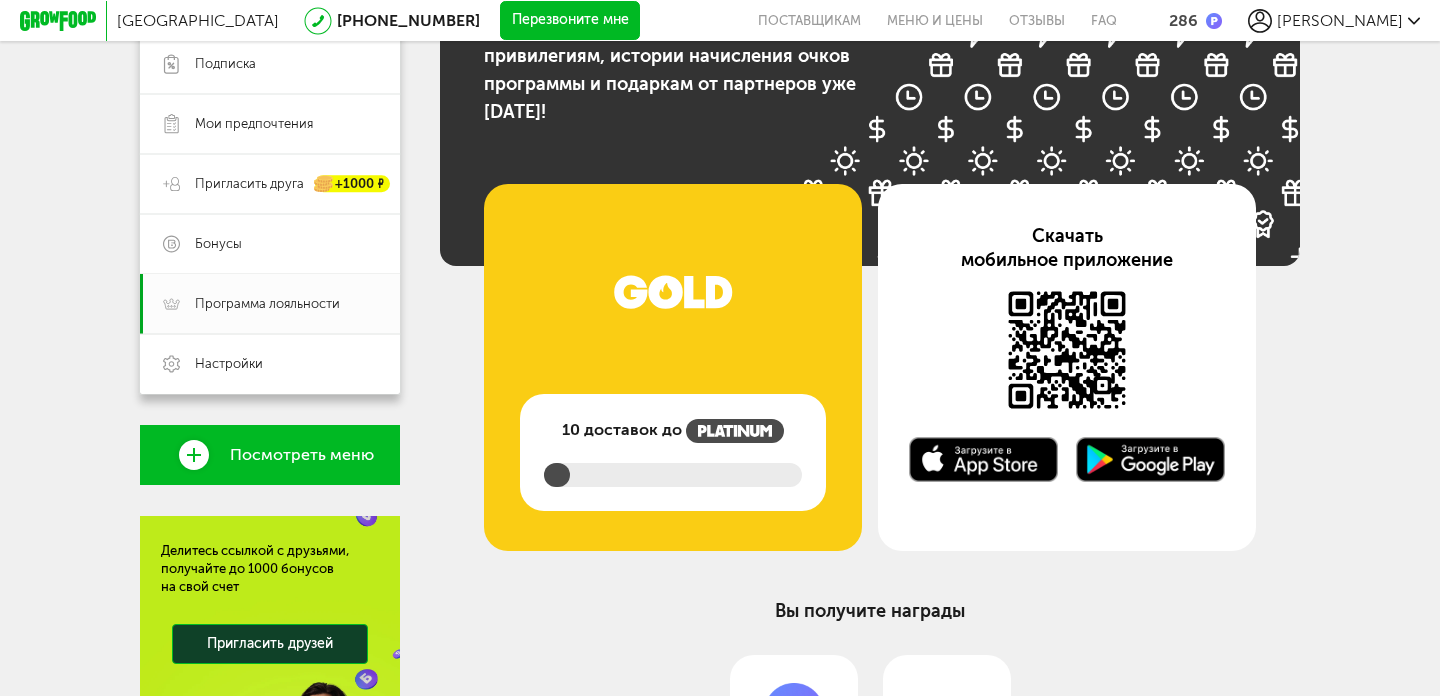 click on "10 доставок до" at bounding box center [673, 452] 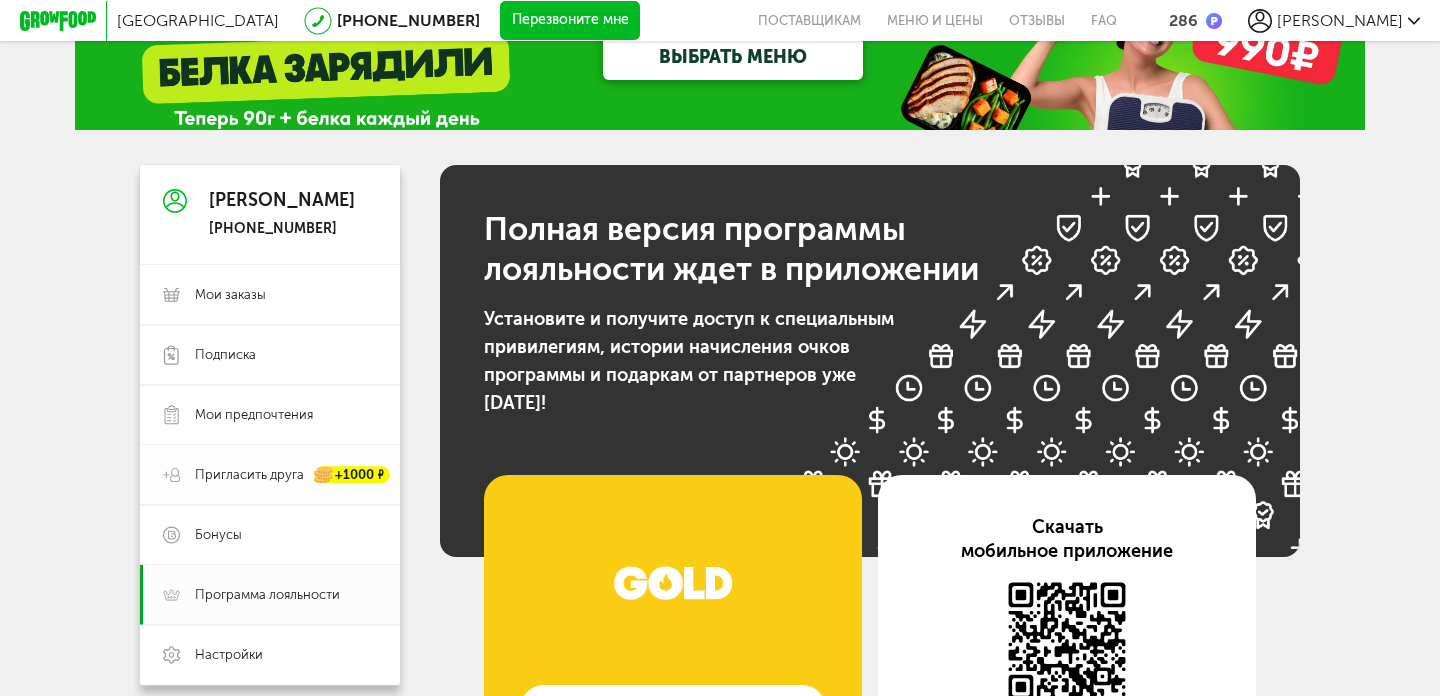 scroll, scrollTop: 0, scrollLeft: 0, axis: both 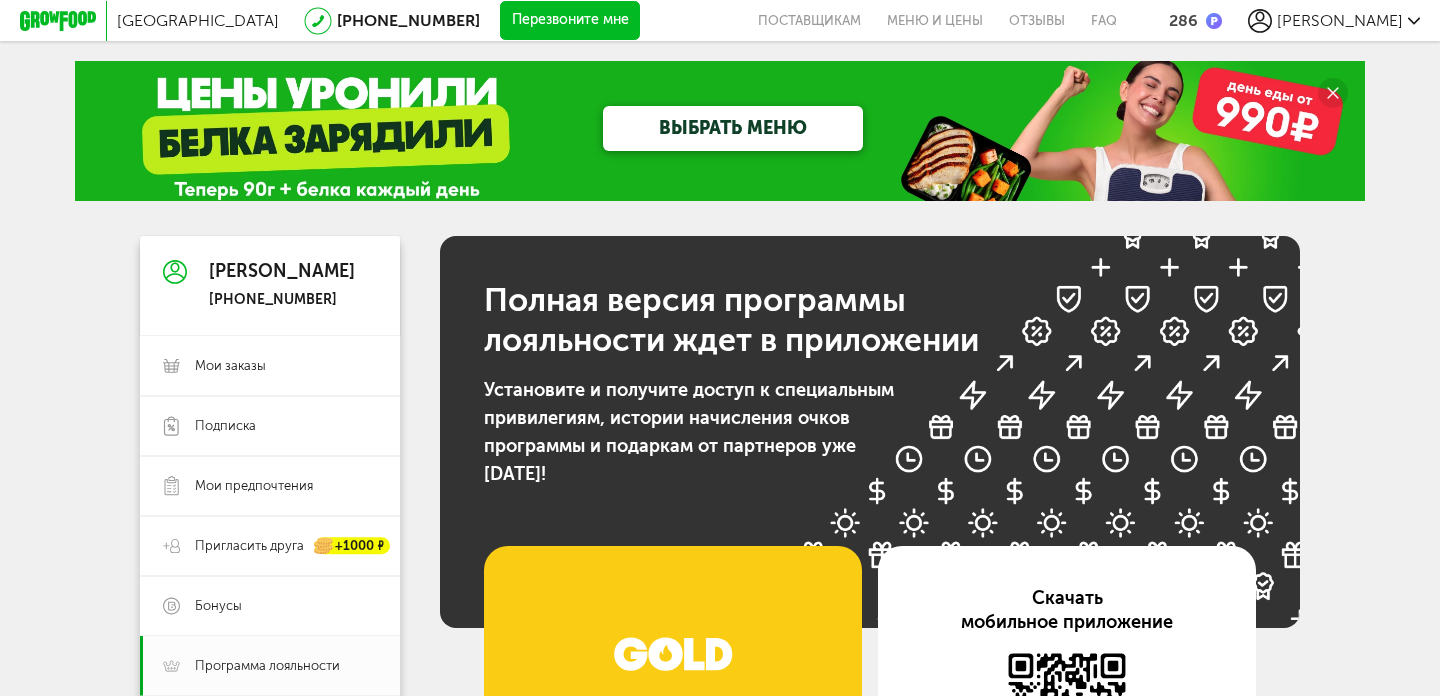 click on "ВЫБРАТЬ МЕНЮ" at bounding box center [733, 128] 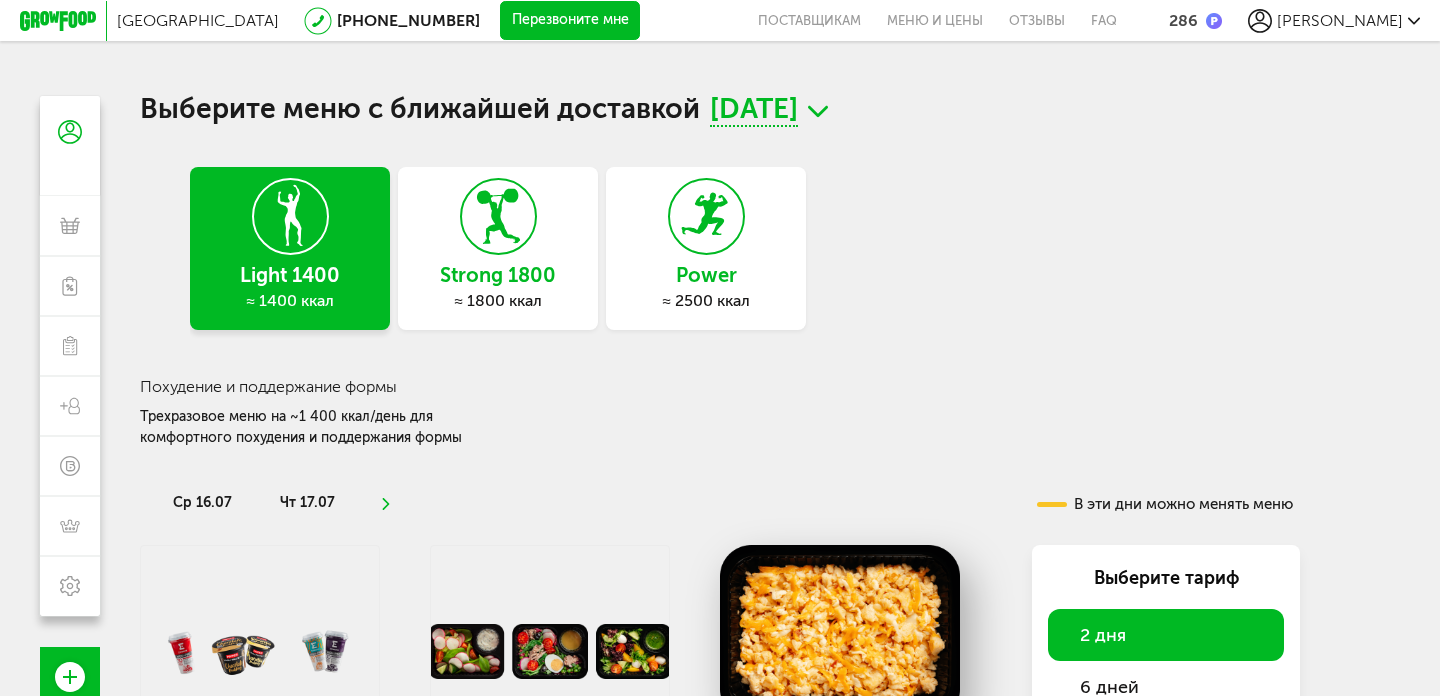 click on "16 июля, ср" at bounding box center (754, 111) 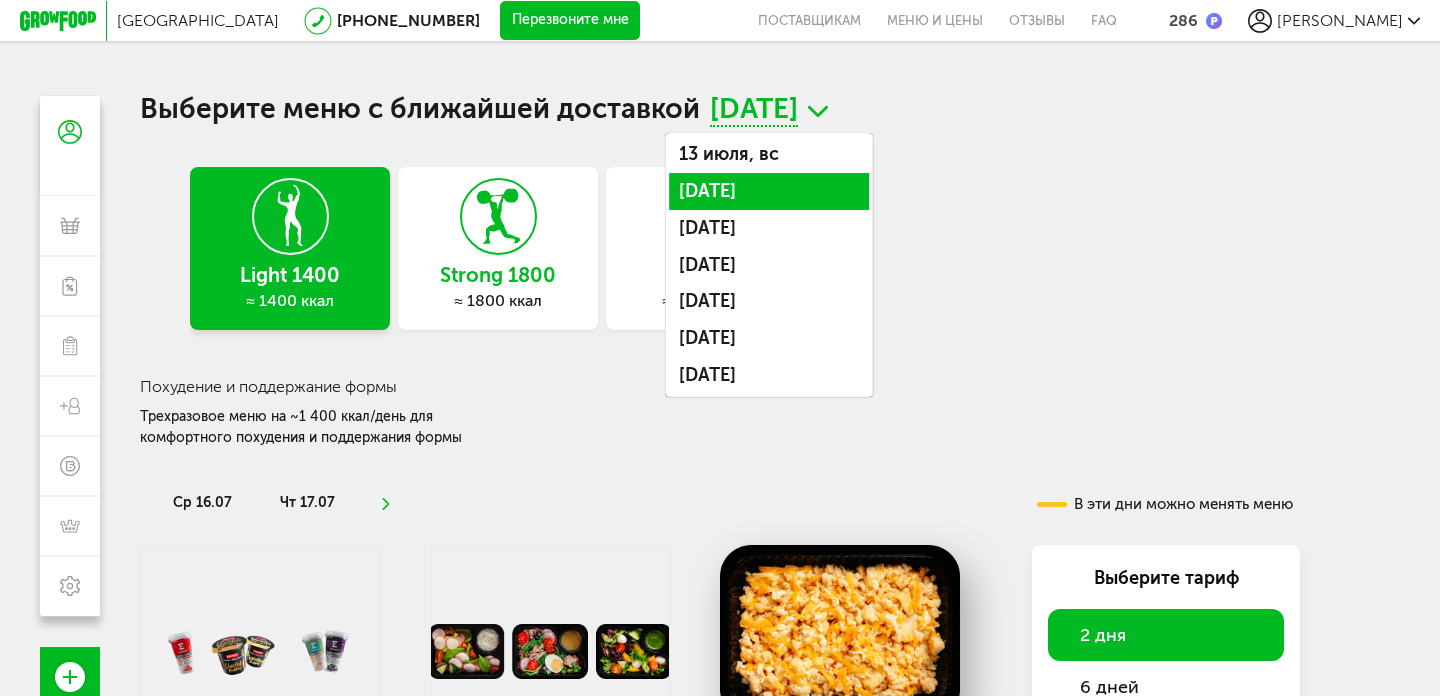 click on "14 июля, пн" at bounding box center (769, 191) 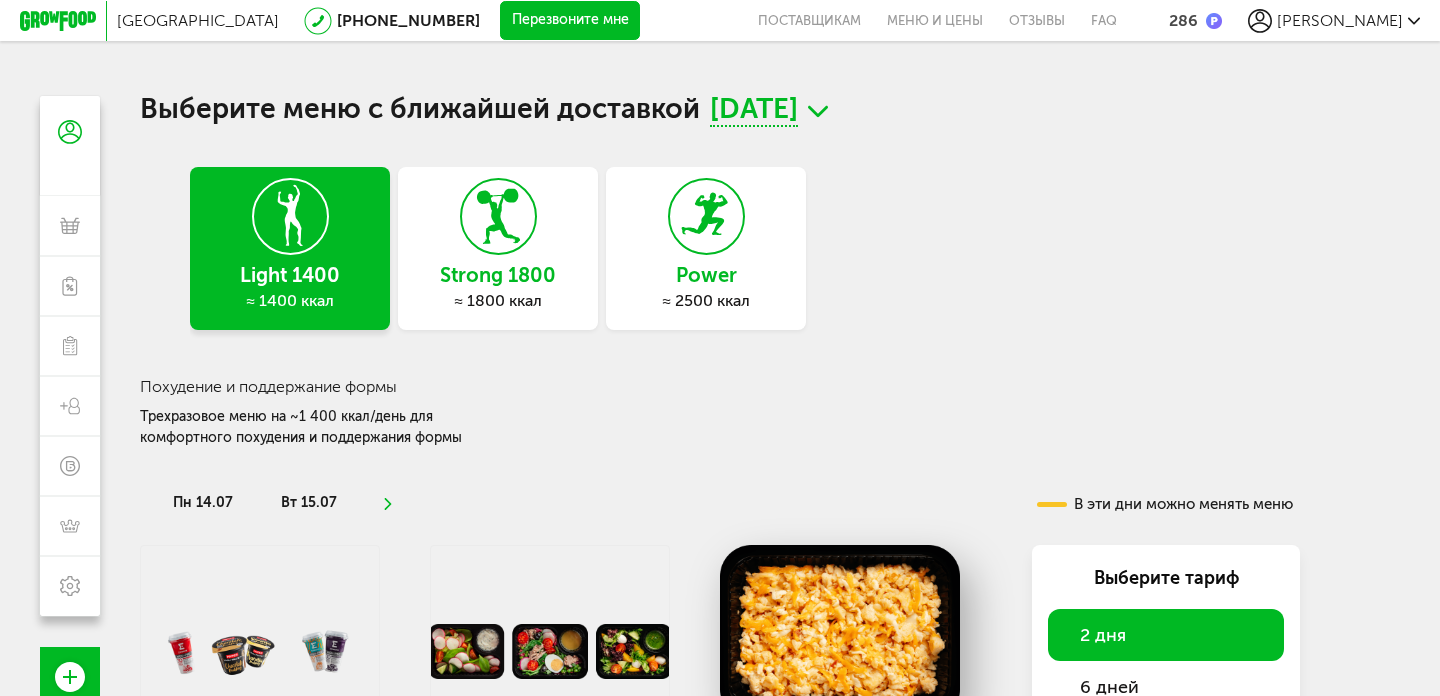 click on "Light 1400   ≈ 1400 ккал     Strong 1800   ≈ 1800 ккал     Power   ≈ 2500 ккал" at bounding box center [720, 253] 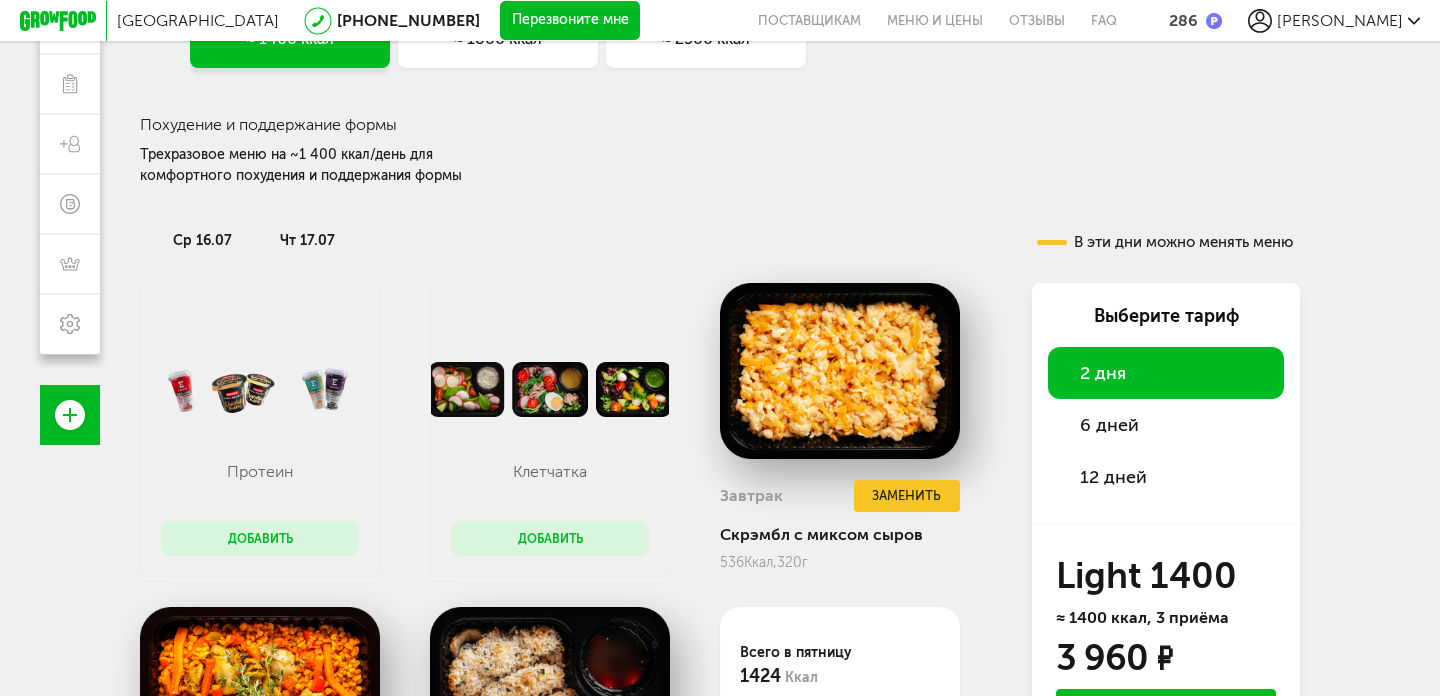 scroll, scrollTop: 281, scrollLeft: 0, axis: vertical 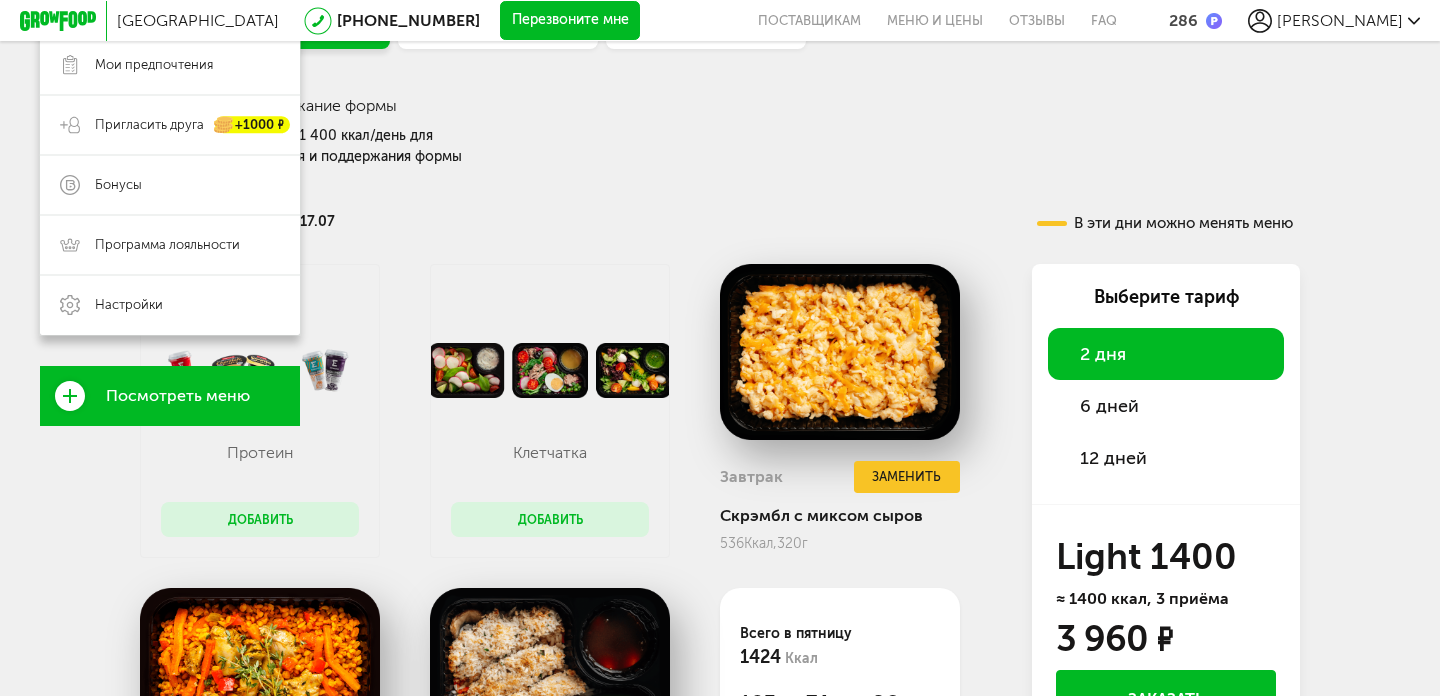 click 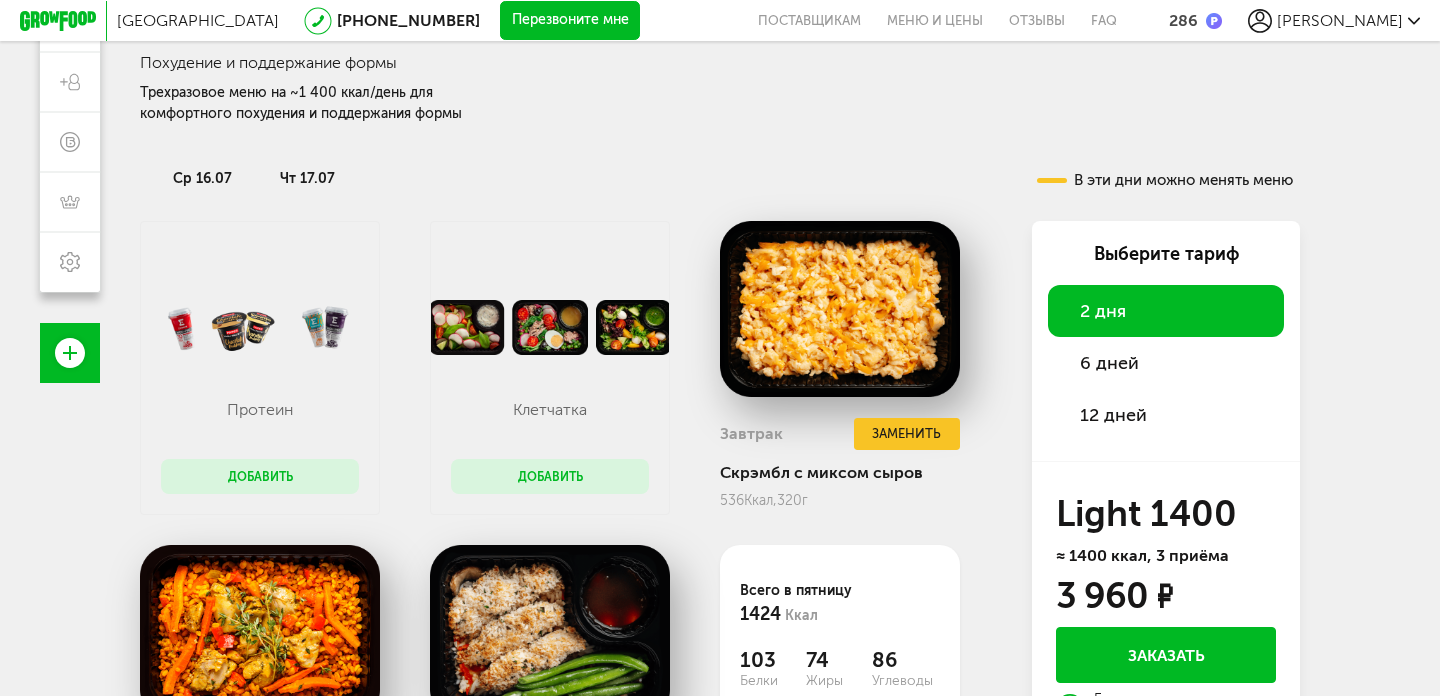 scroll, scrollTop: 443, scrollLeft: 0, axis: vertical 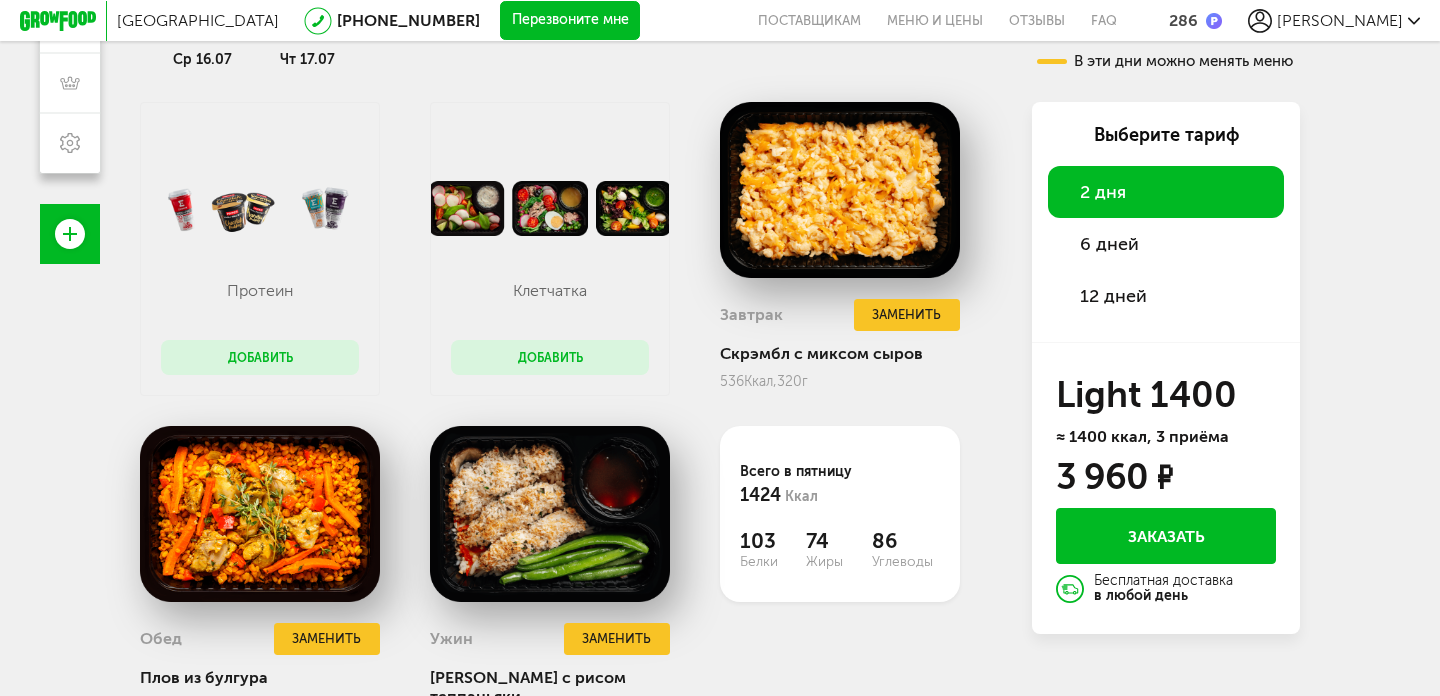 click on "6 дней" at bounding box center (1166, 244) 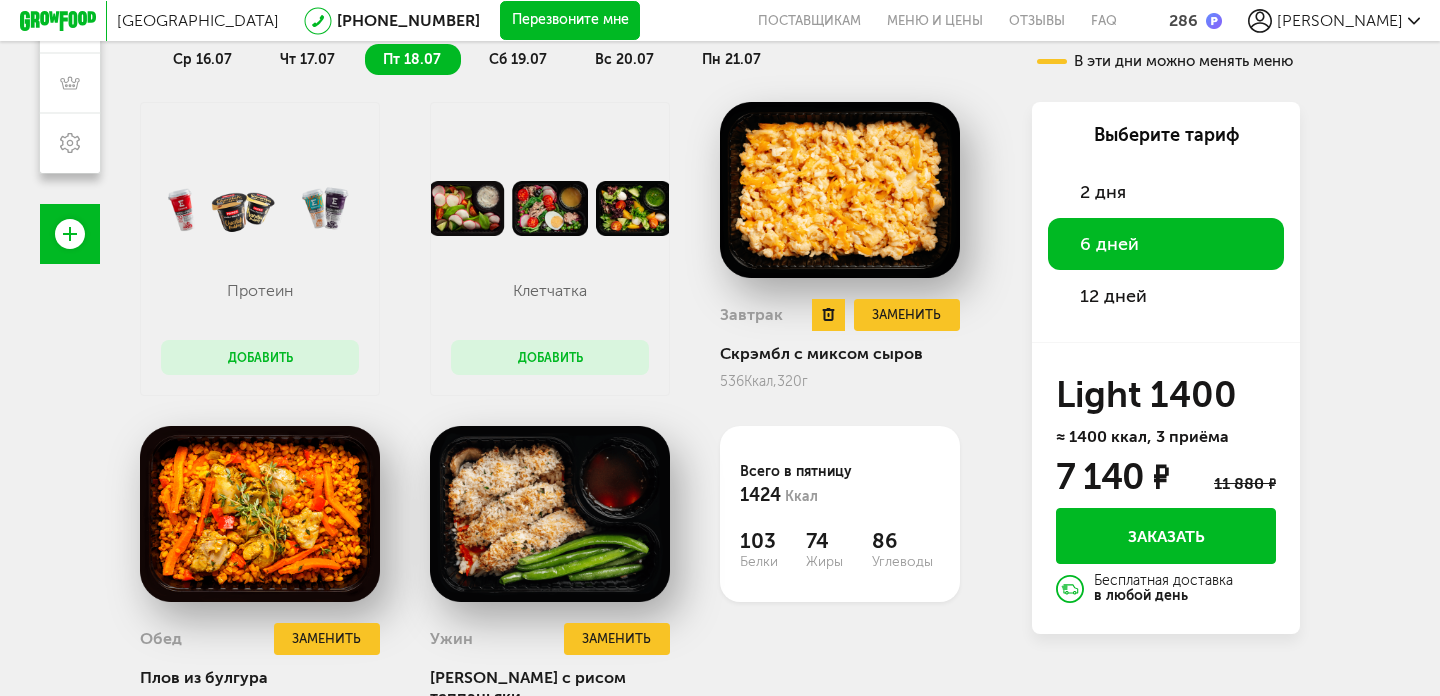 scroll, scrollTop: 523, scrollLeft: 0, axis: vertical 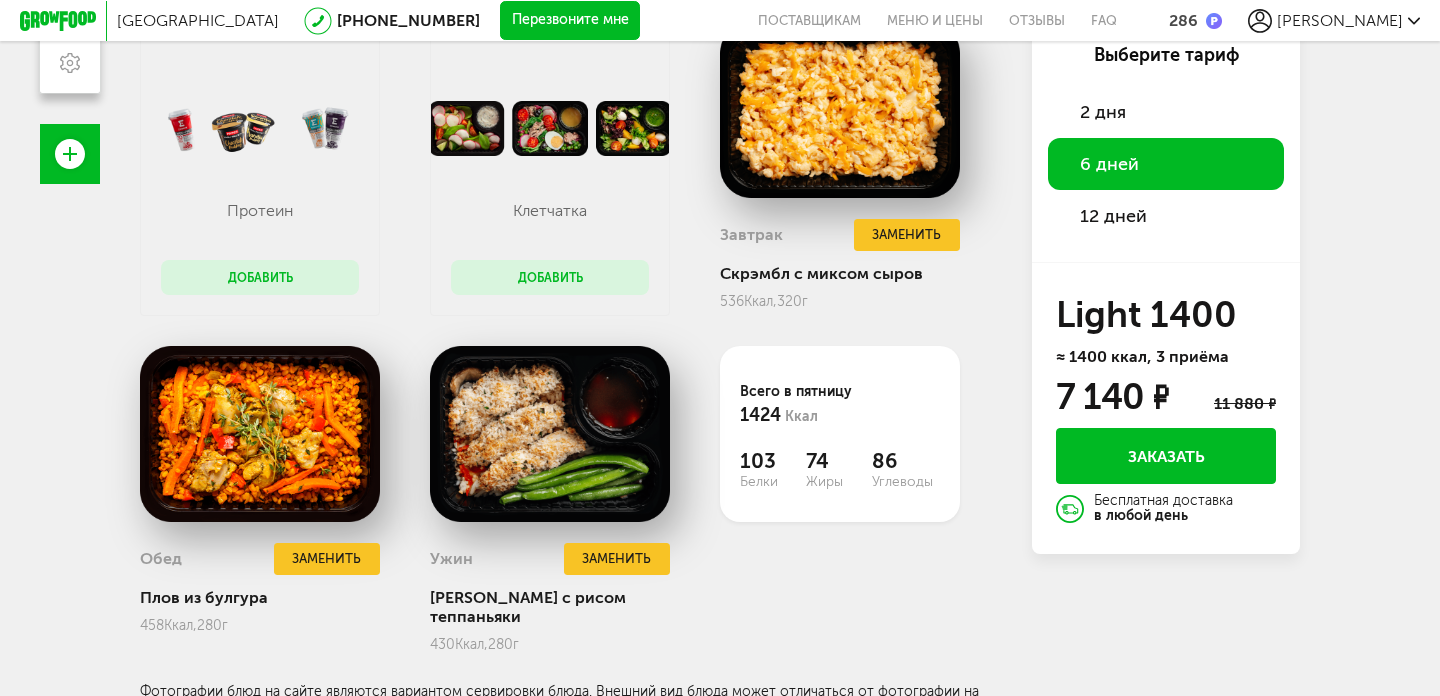 click on "12 дней" at bounding box center [1166, 216] 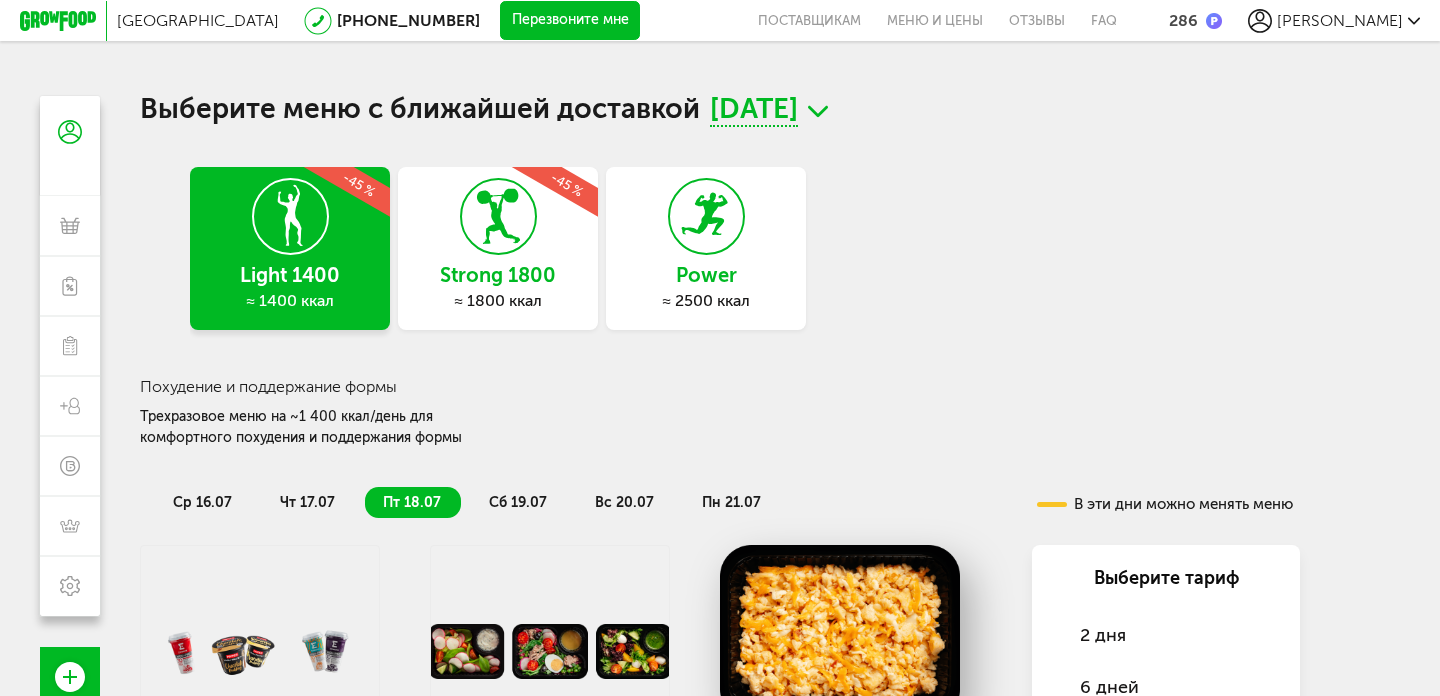 scroll, scrollTop: 84, scrollLeft: 0, axis: vertical 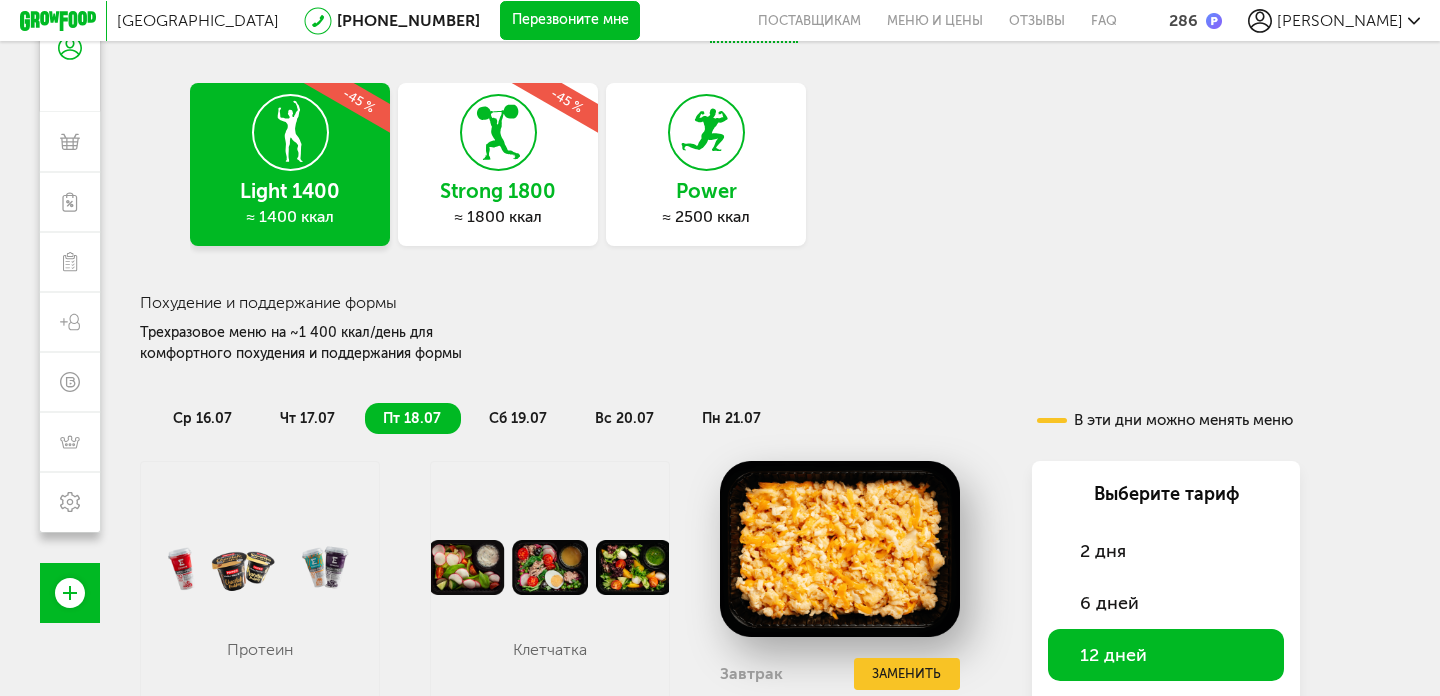 click on "6 дней" at bounding box center (1109, 603) 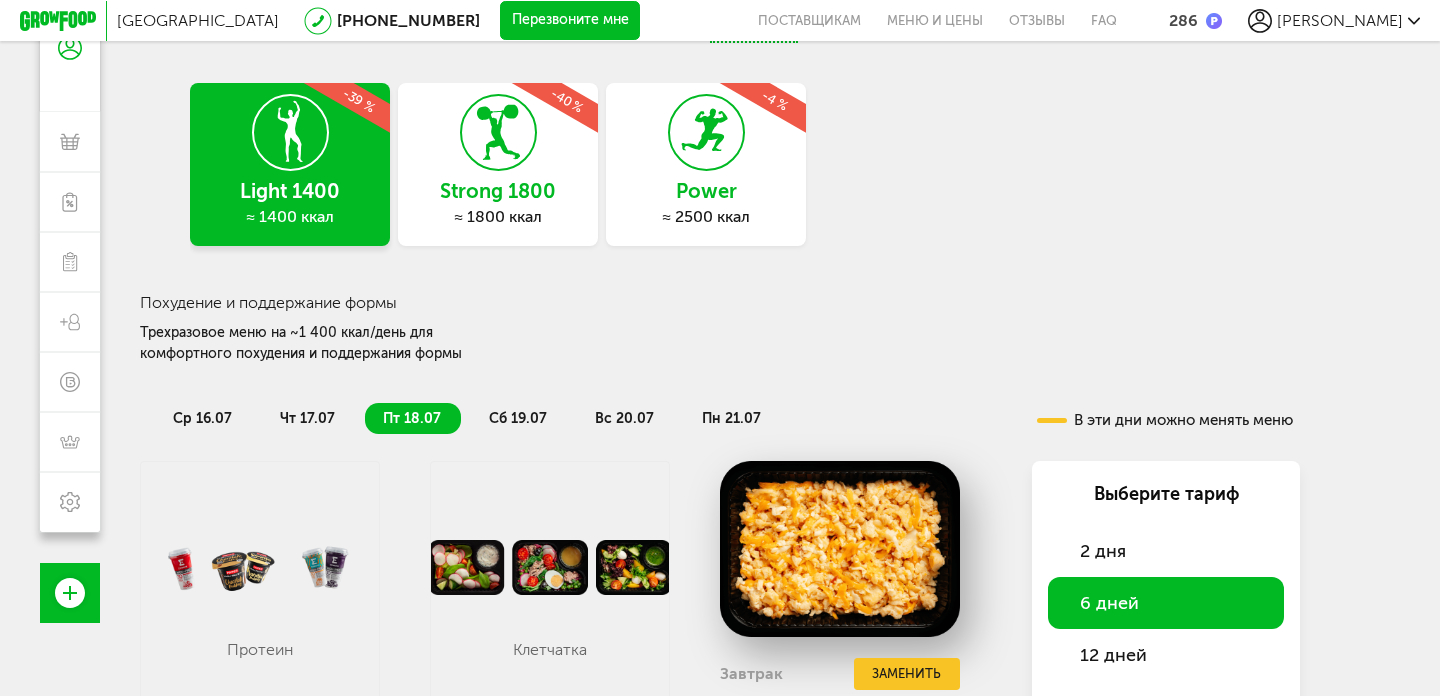 click on "2 дня" at bounding box center (1166, 551) 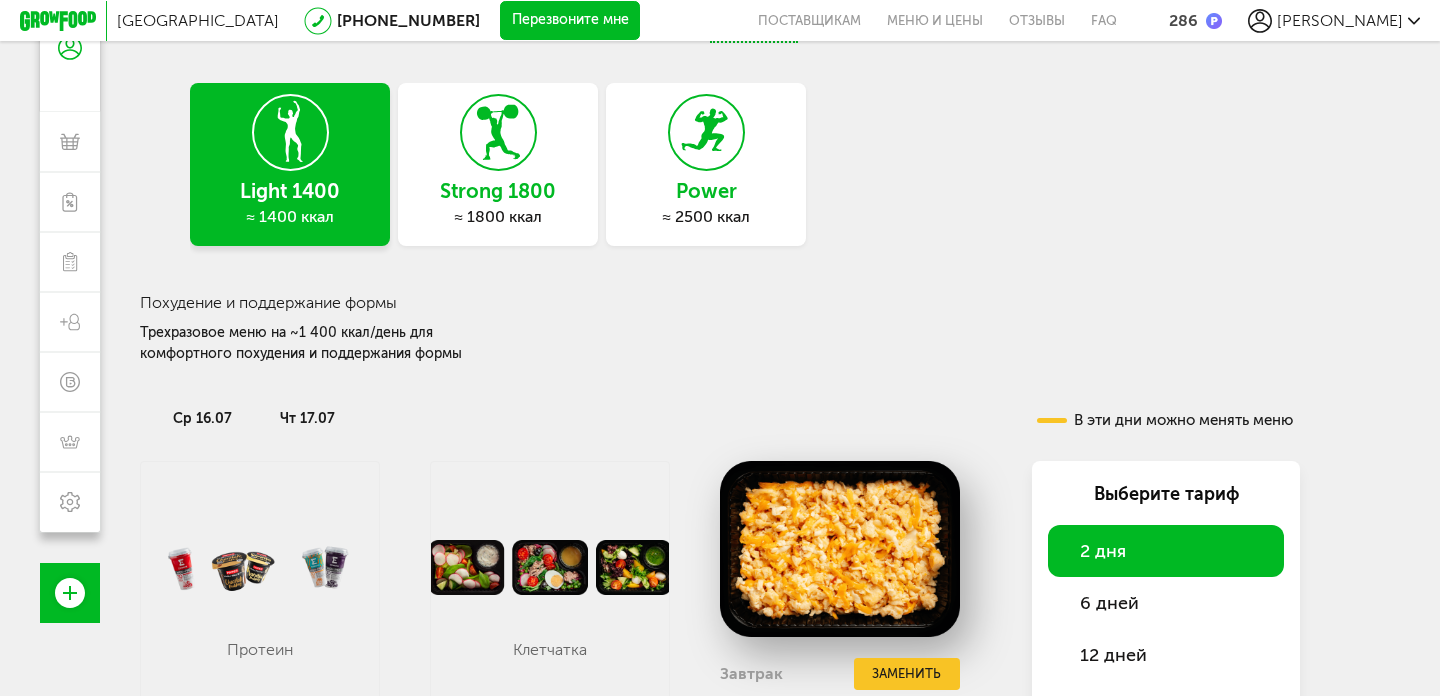 click on "12 дней" at bounding box center [1166, 655] 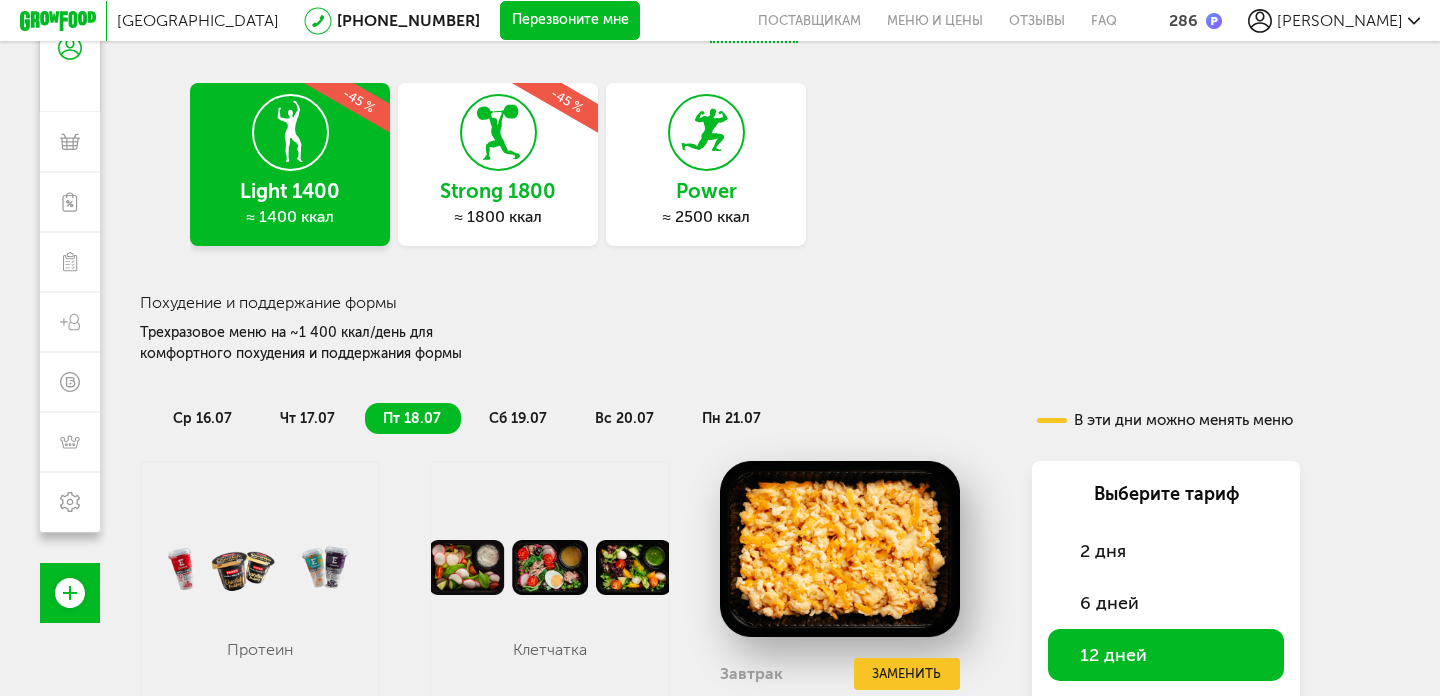 click on "2 дня" at bounding box center (1103, 551) 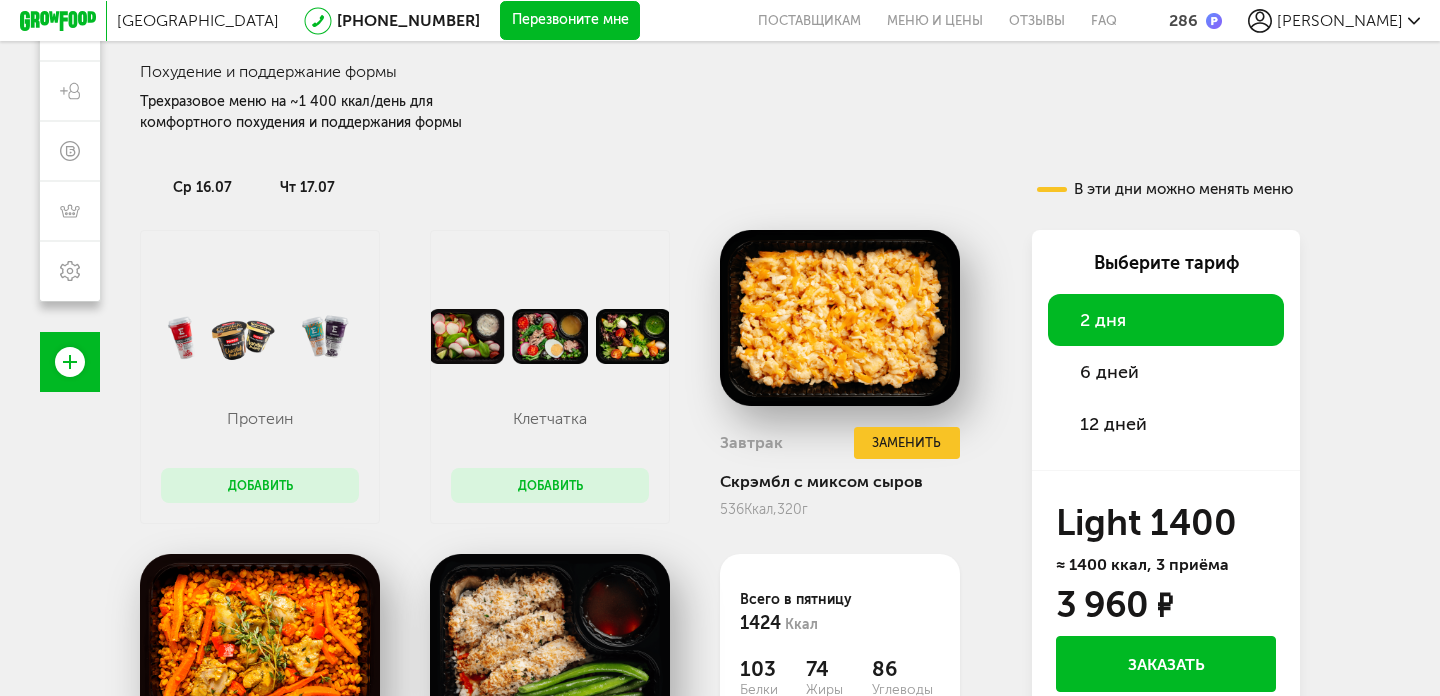 scroll, scrollTop: 345, scrollLeft: 0, axis: vertical 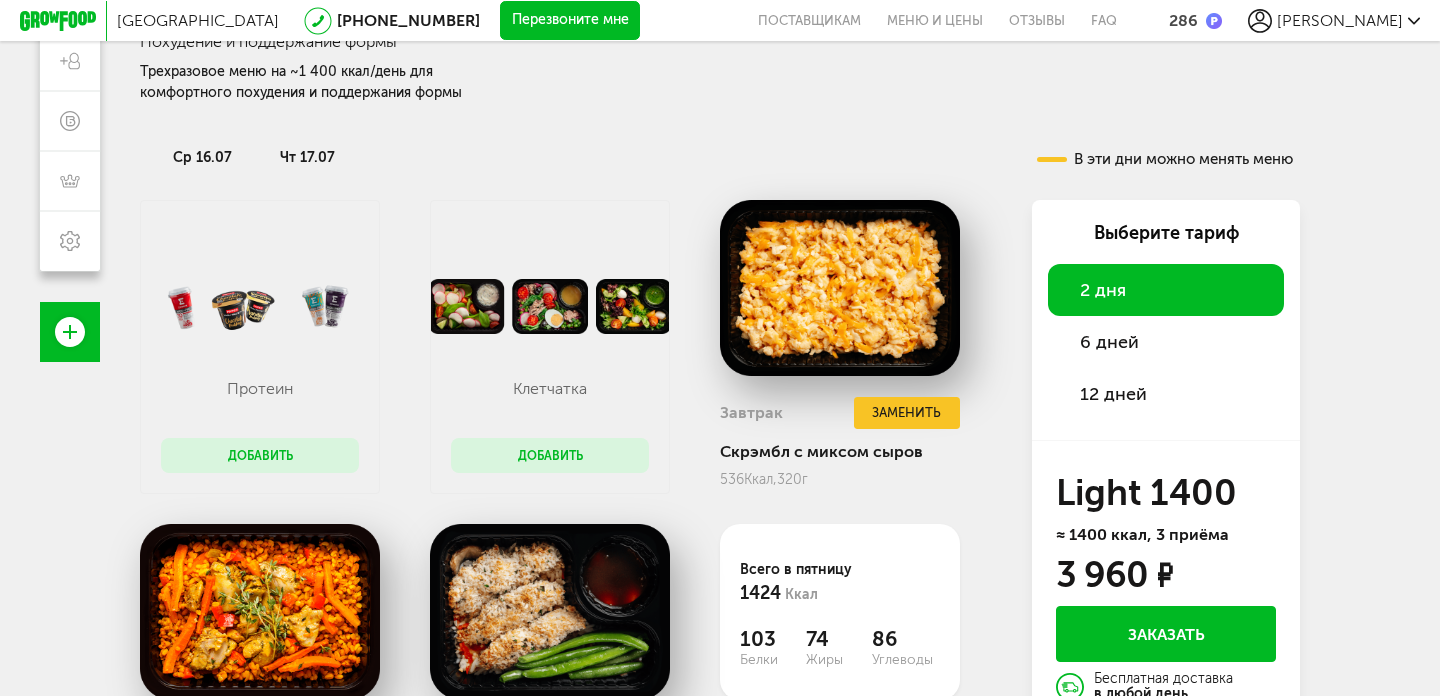 click on "12 дней" at bounding box center (1166, 394) 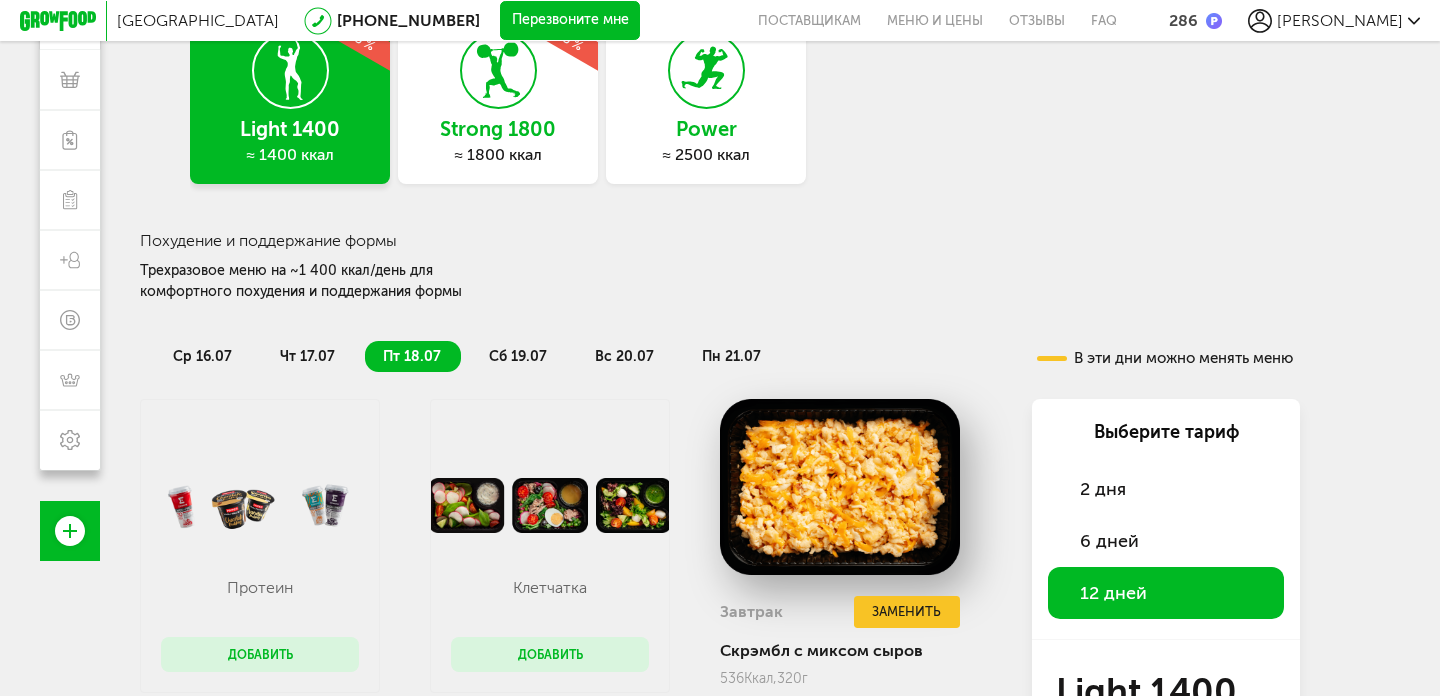 click on "2 дня" at bounding box center [1103, 489] 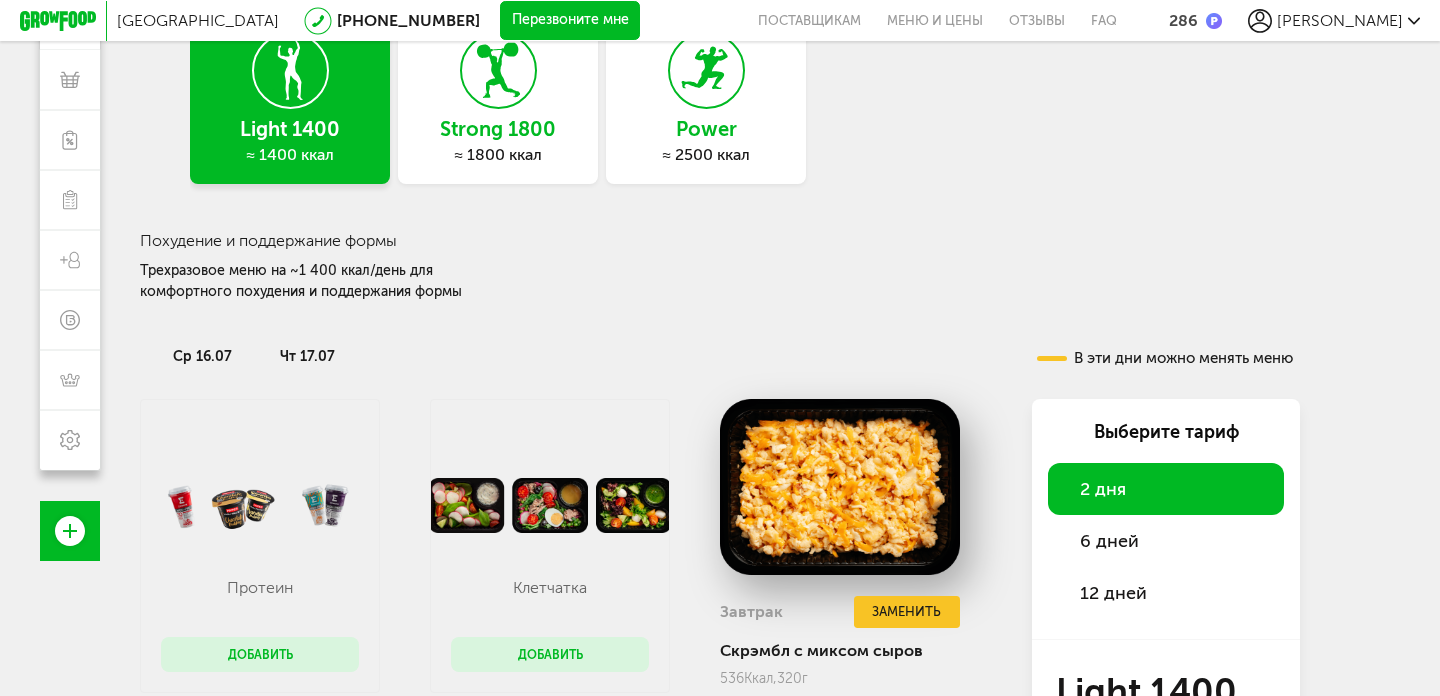 scroll, scrollTop: 324, scrollLeft: 0, axis: vertical 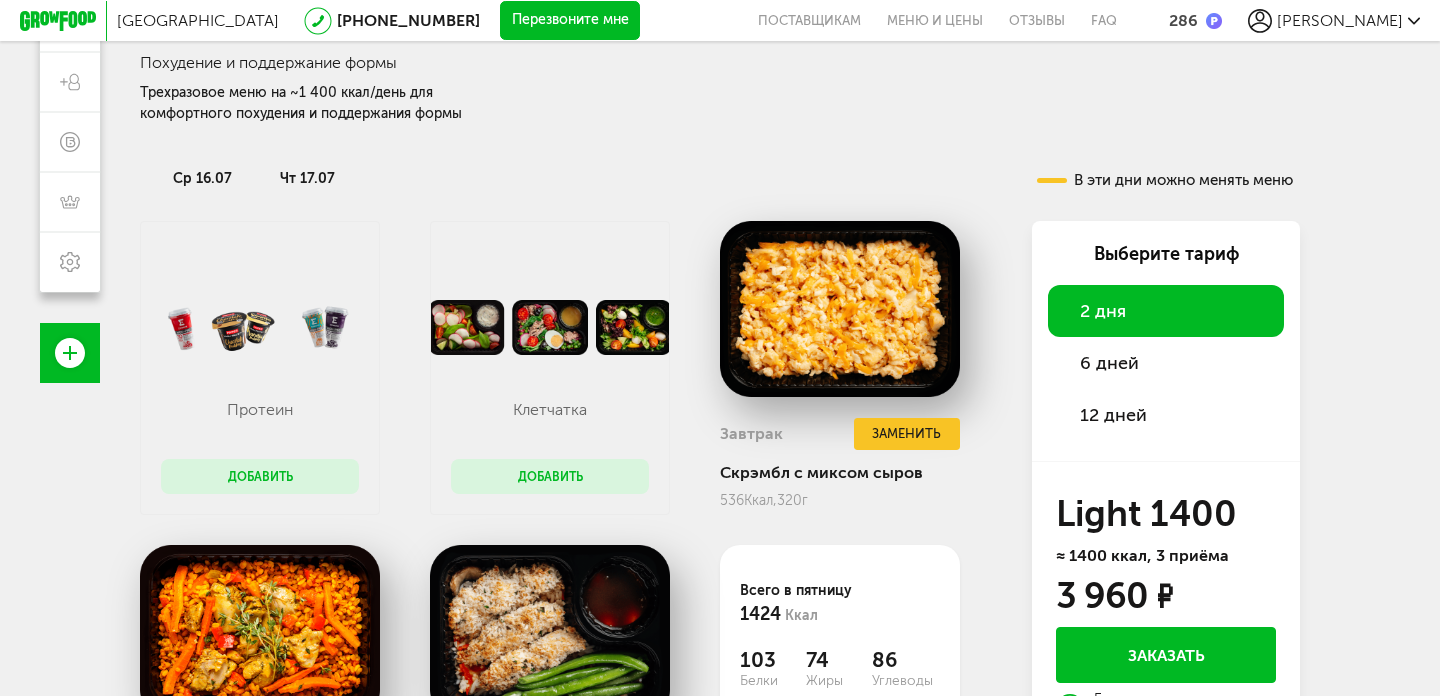 click on "12 дней" at bounding box center (1166, 415) 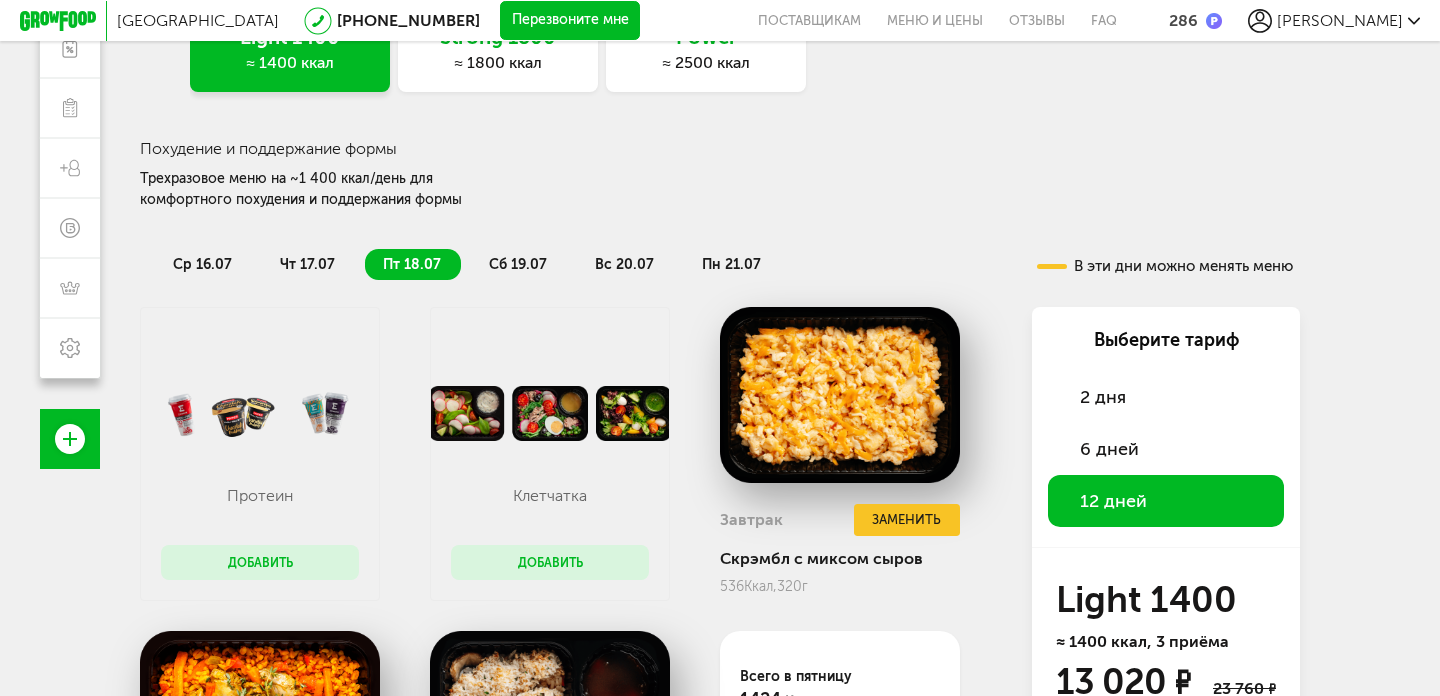 scroll, scrollTop: 169, scrollLeft: 0, axis: vertical 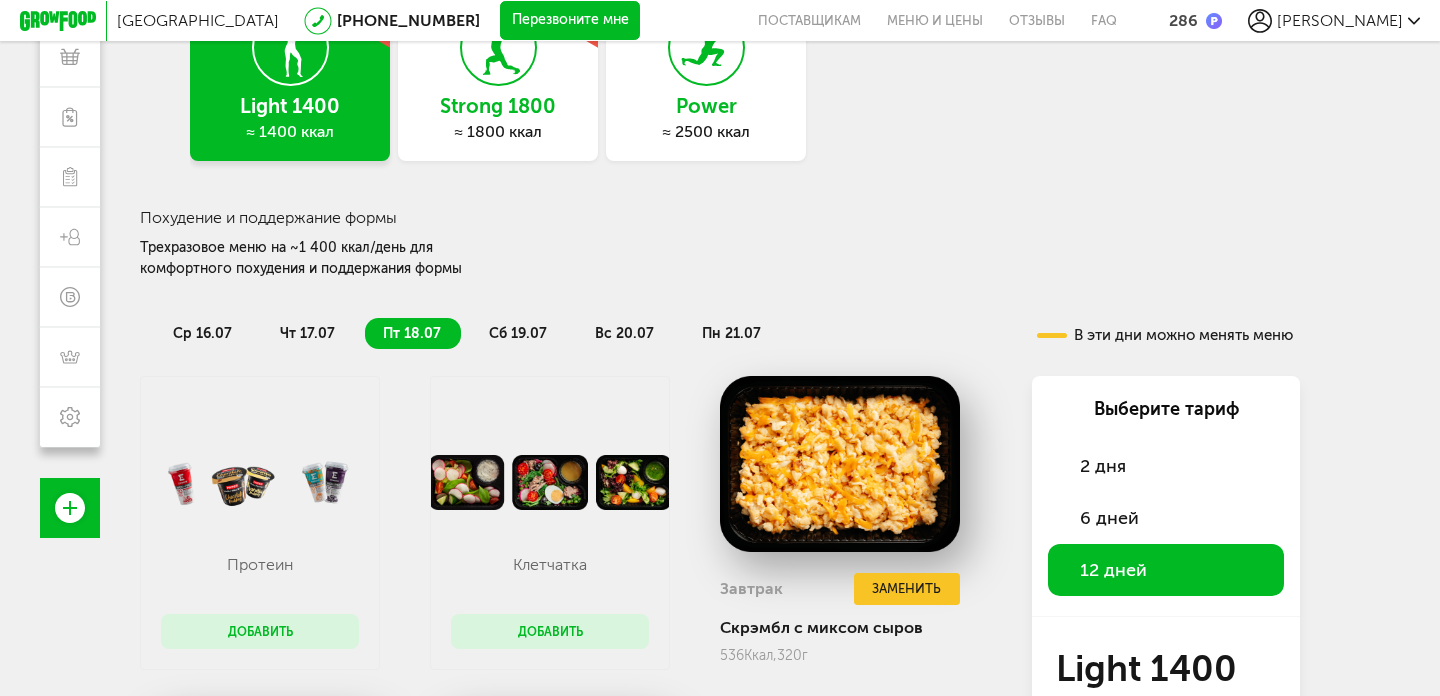 click on "сб 19.07" at bounding box center (518, 333) 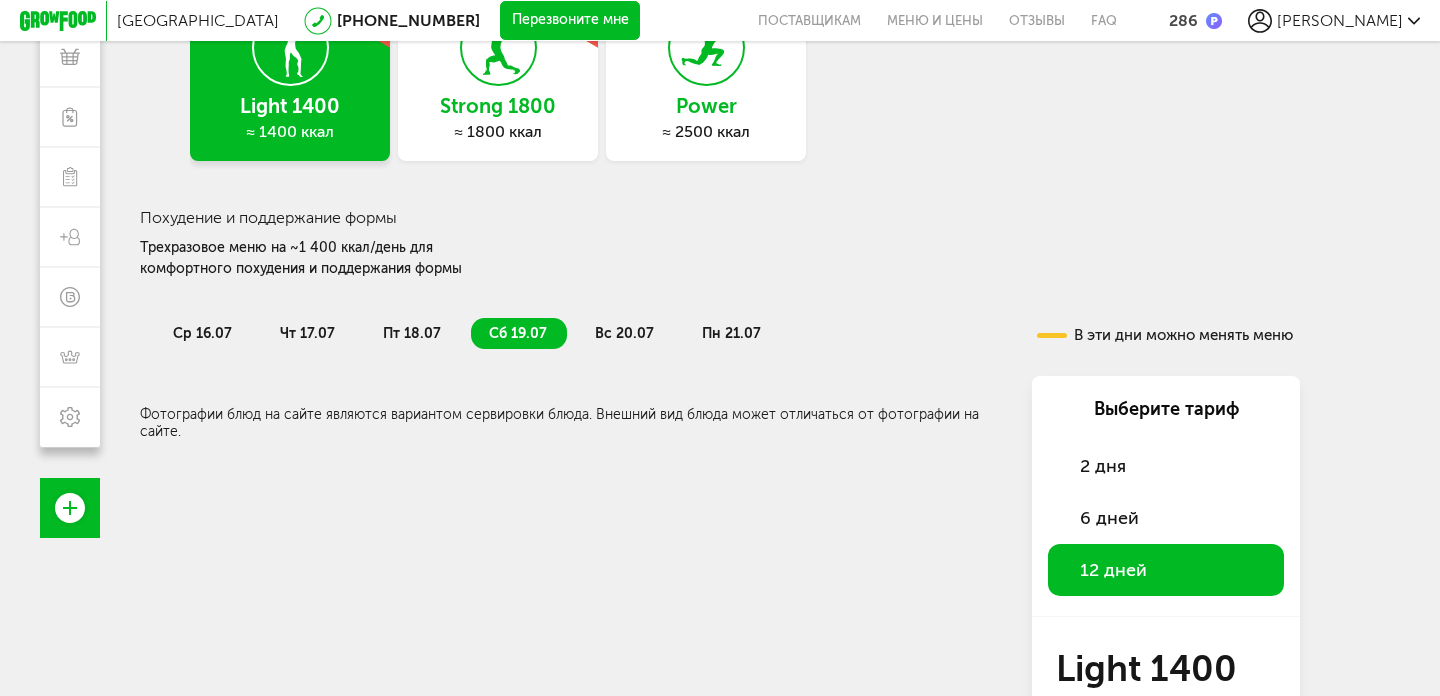 click on "вс 20.07" at bounding box center [624, 333] 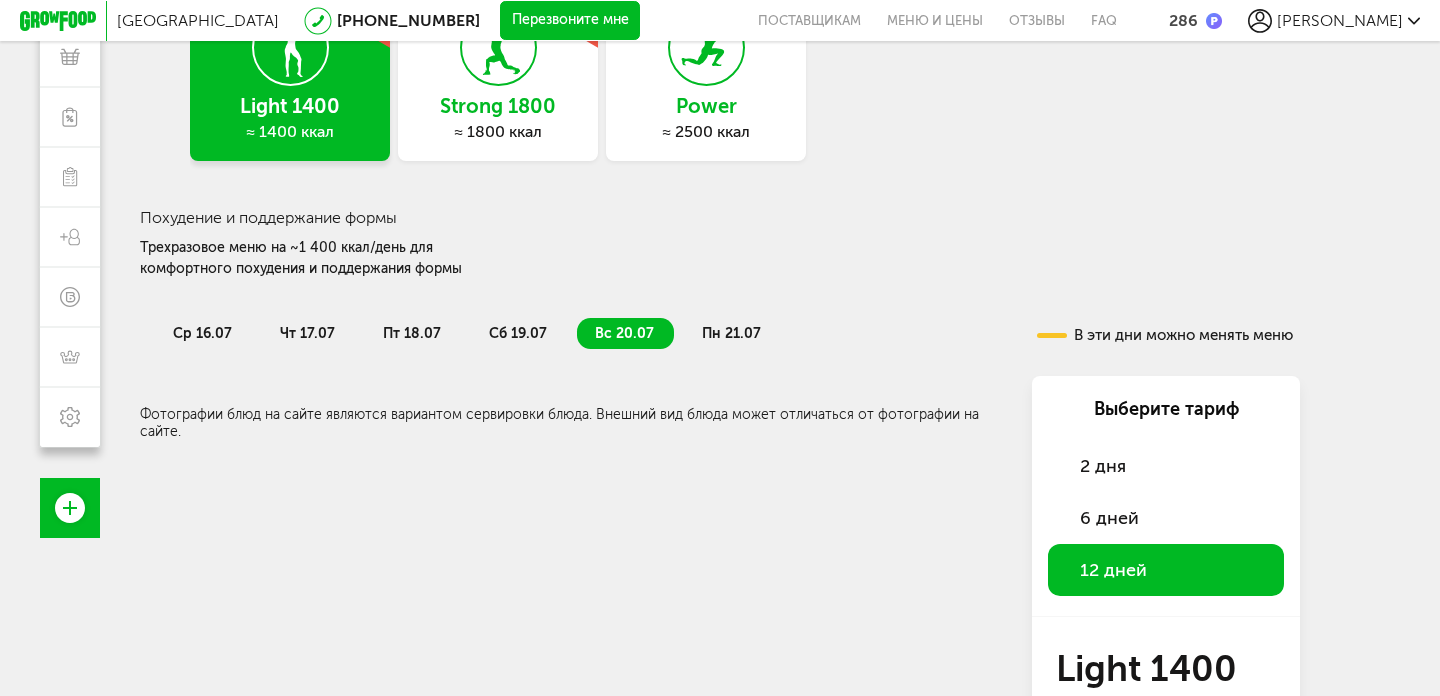 click on "ср 16.07 чт 17.07 пт 18.07 сб 19.07 вс 20.07 пн 21.07" at bounding box center (555, 324) 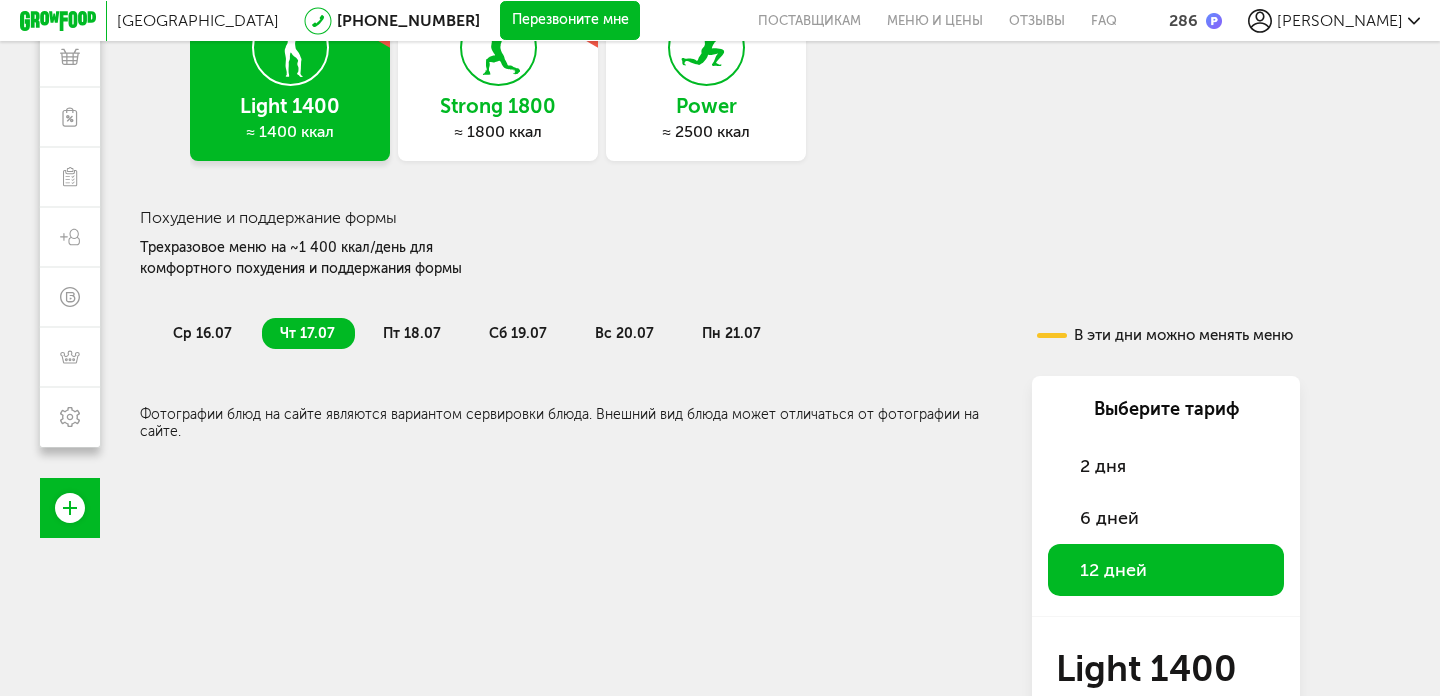 click on "пт 18.07" at bounding box center [412, 333] 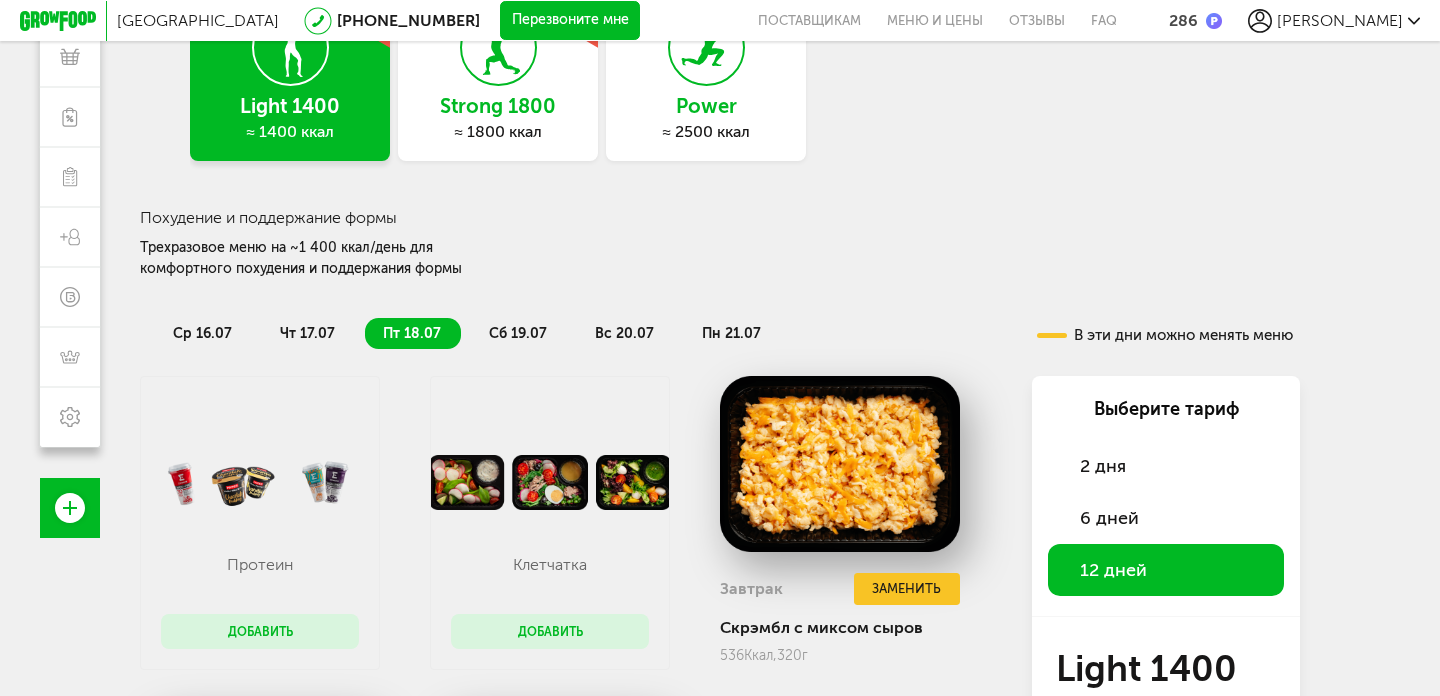click on "чт 17.07" at bounding box center (307, 333) 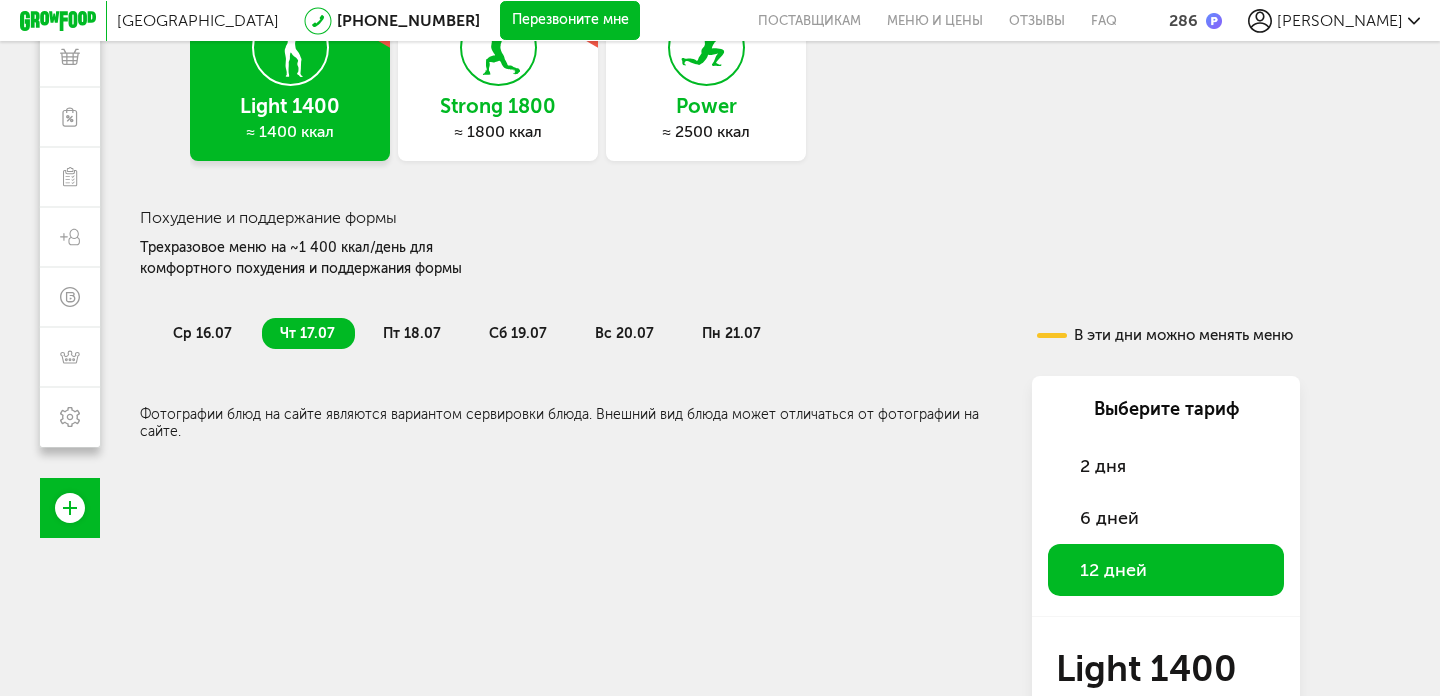 click on "ср 16.07" at bounding box center (202, 333) 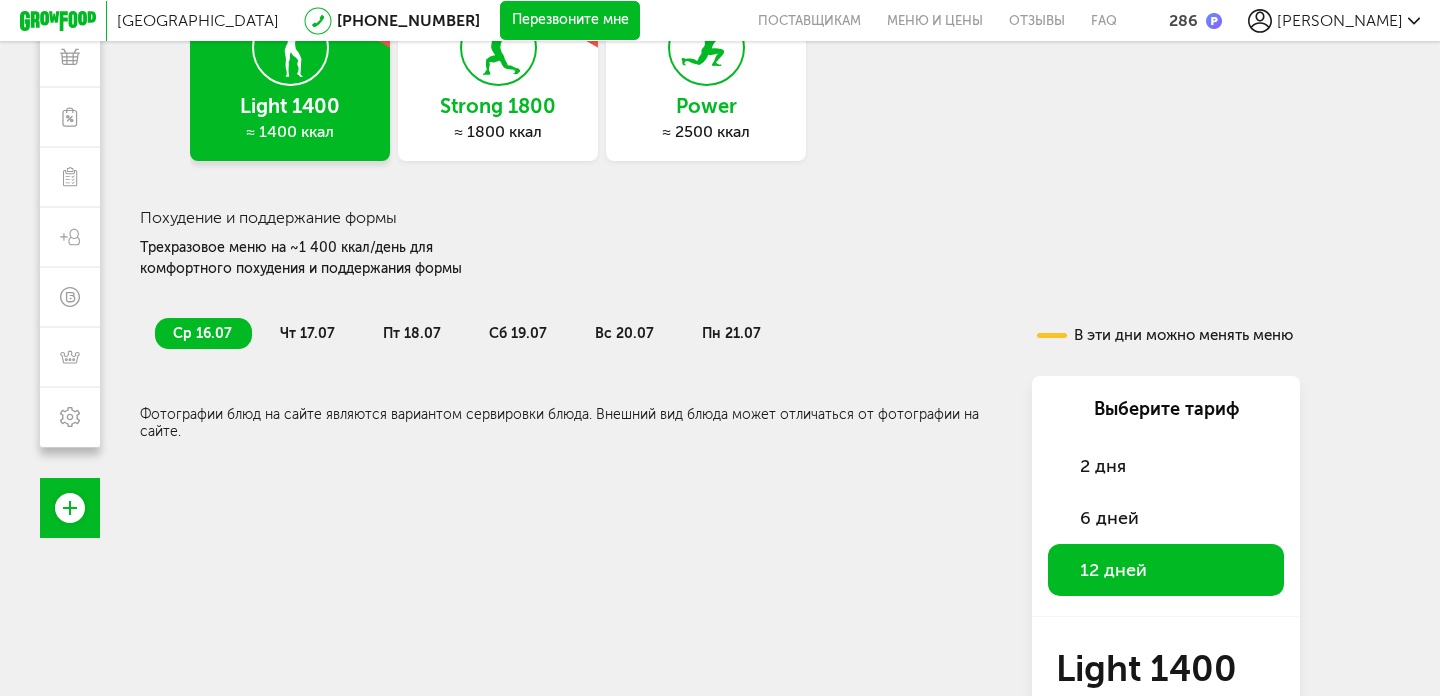 scroll, scrollTop: 0, scrollLeft: 0, axis: both 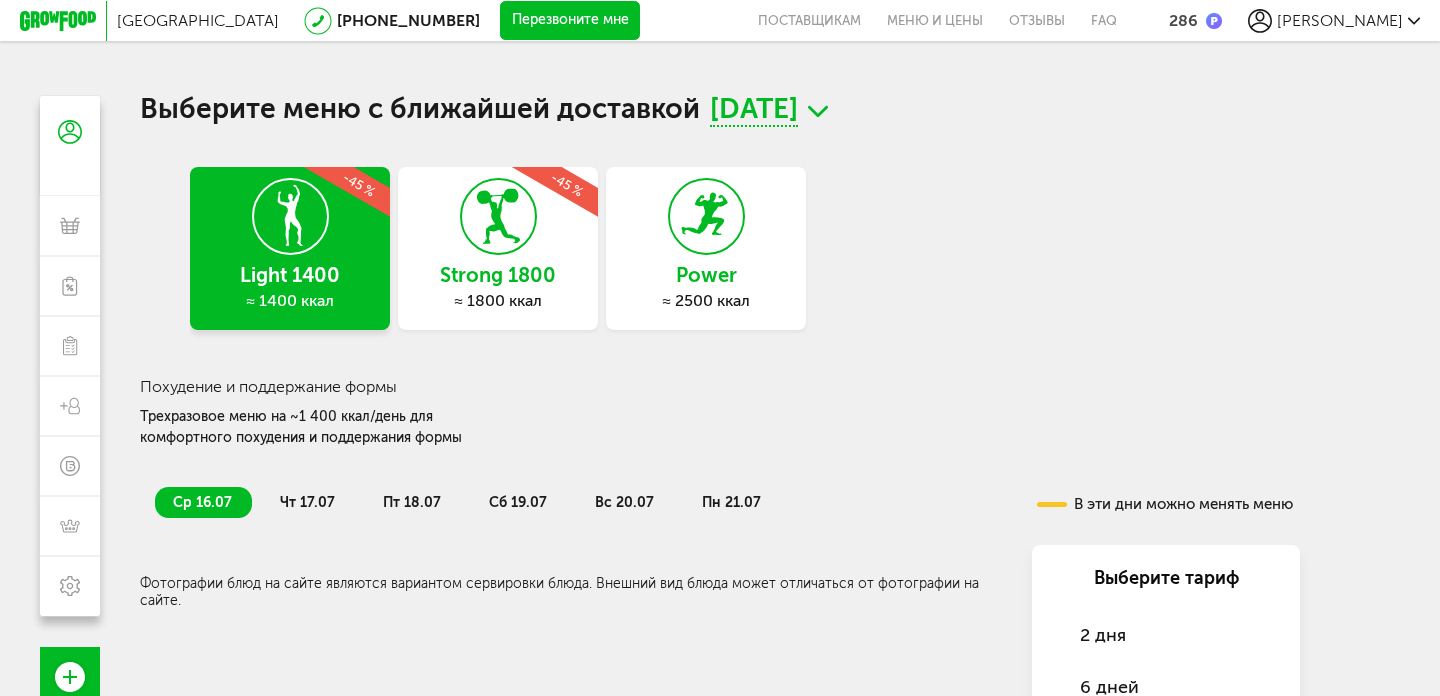 click 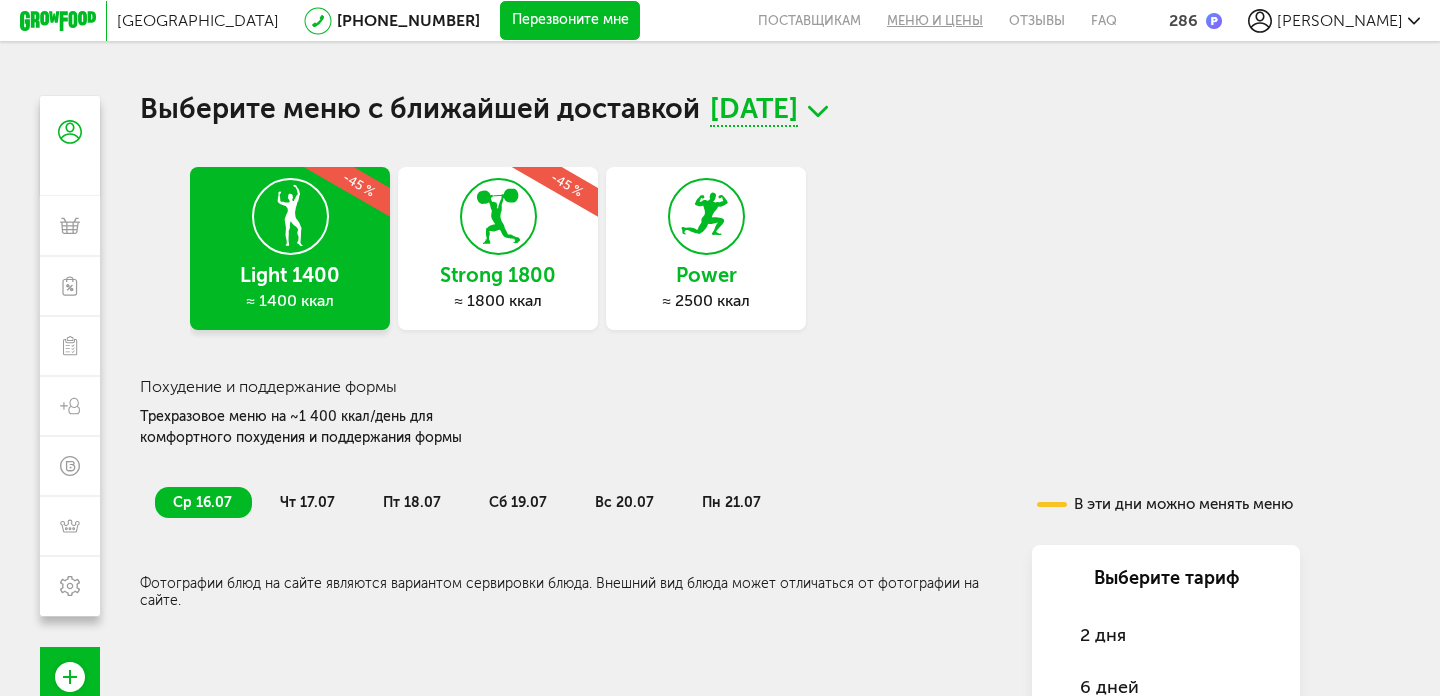 click on "Меню и цены" at bounding box center [935, 20] 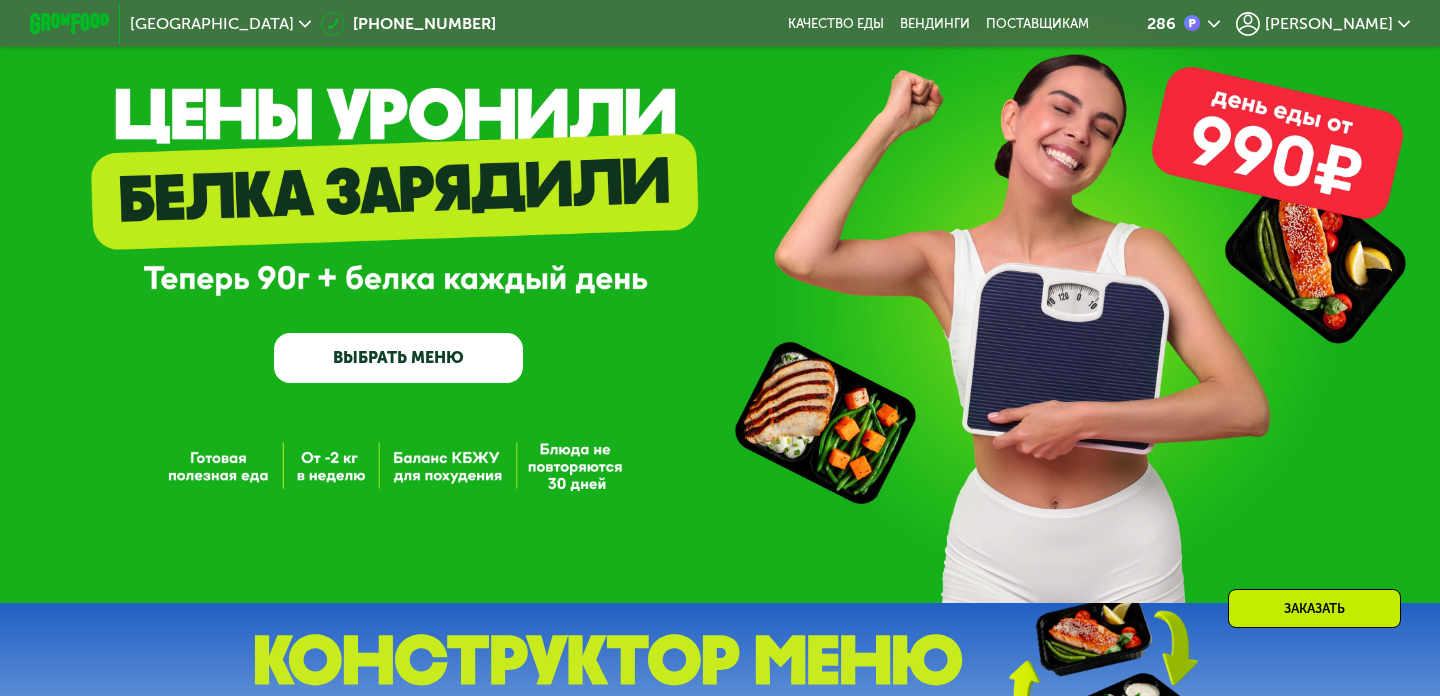scroll, scrollTop: 0, scrollLeft: 0, axis: both 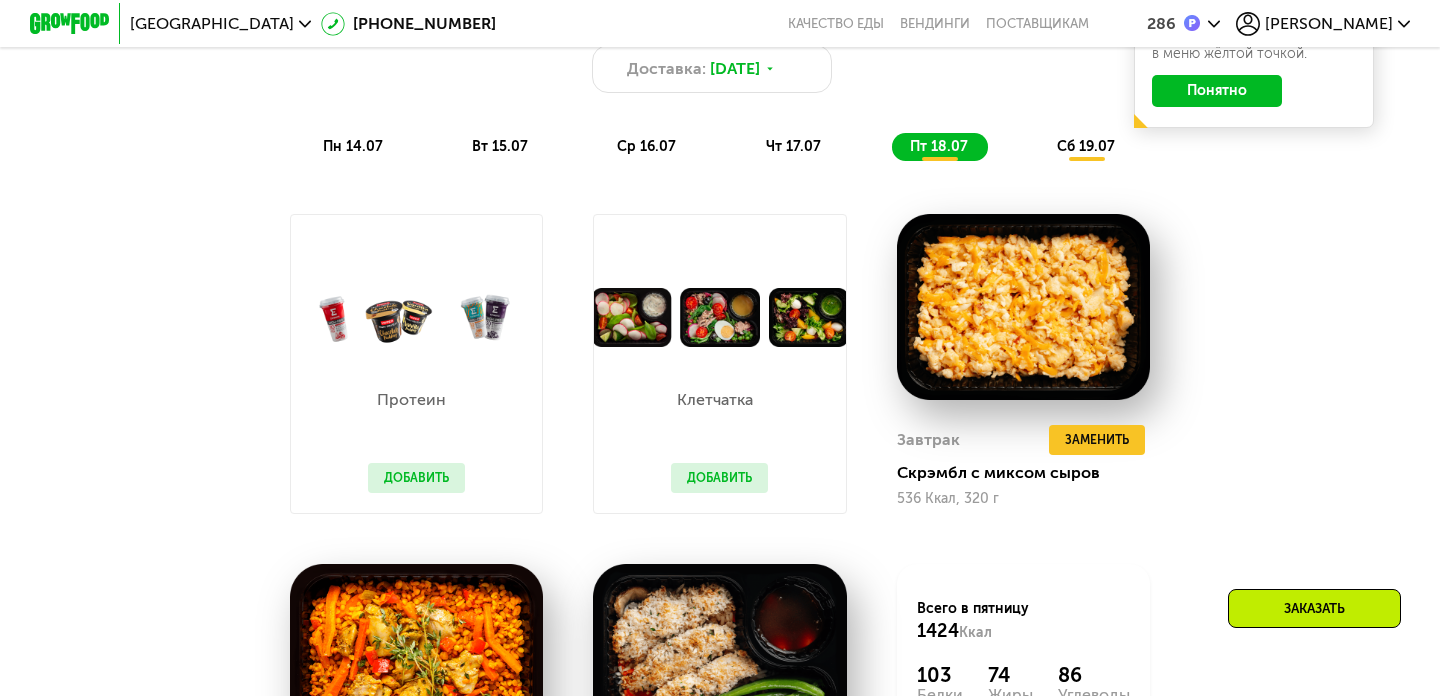 click on "сб 19.07" 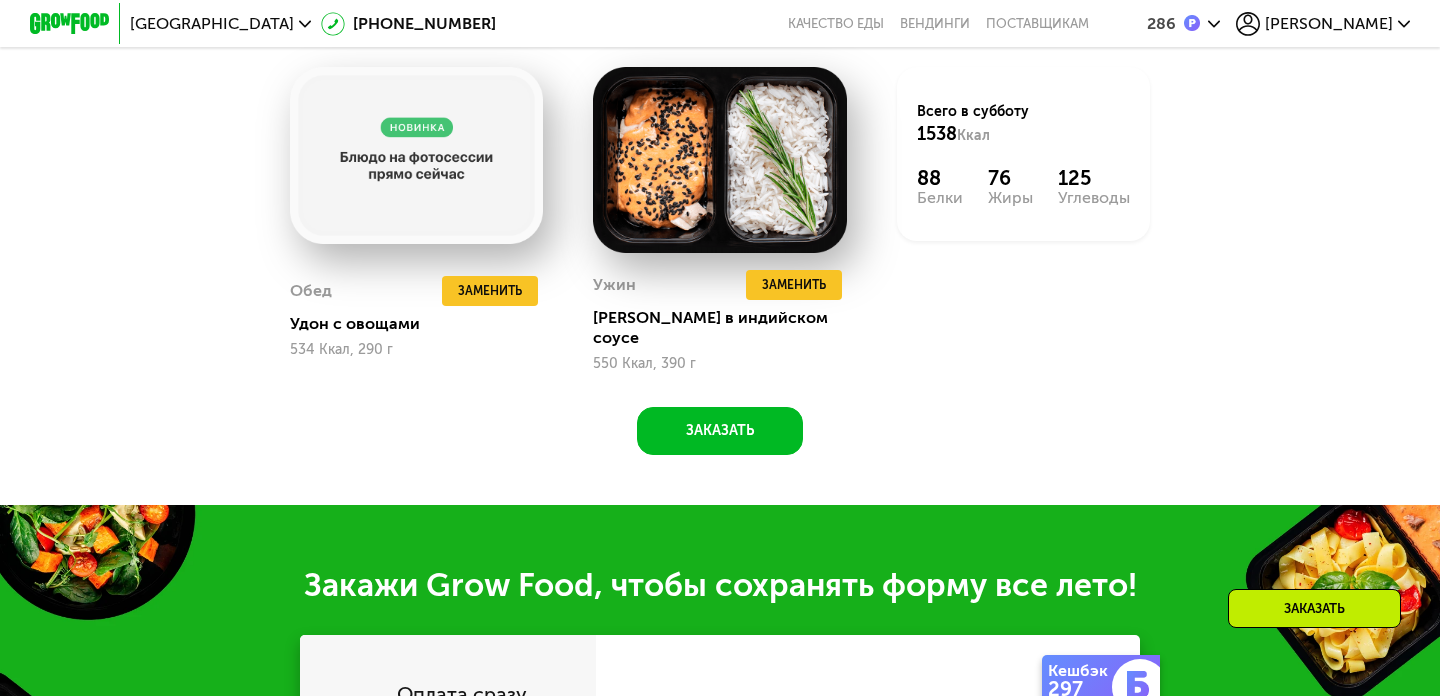 scroll, scrollTop: 2097, scrollLeft: 0, axis: vertical 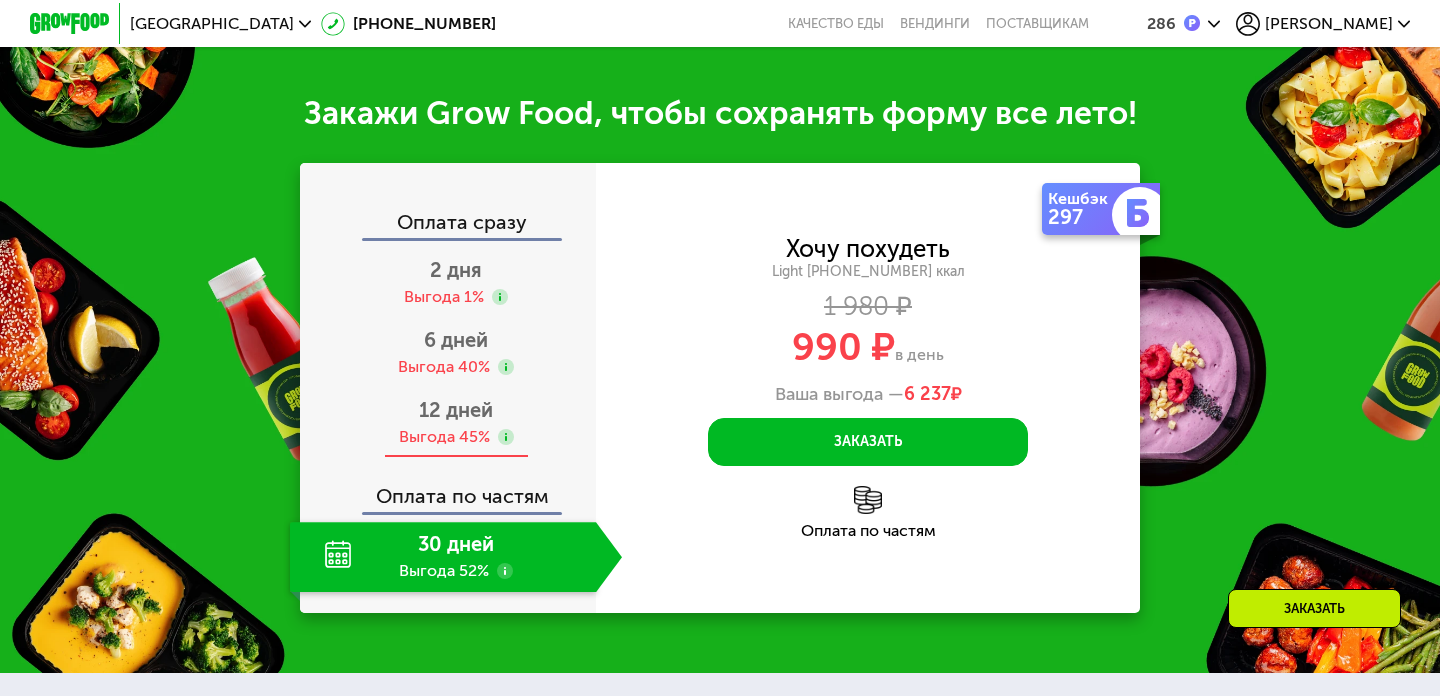 click on "12 дней Выгода 45%" at bounding box center [456, 423] 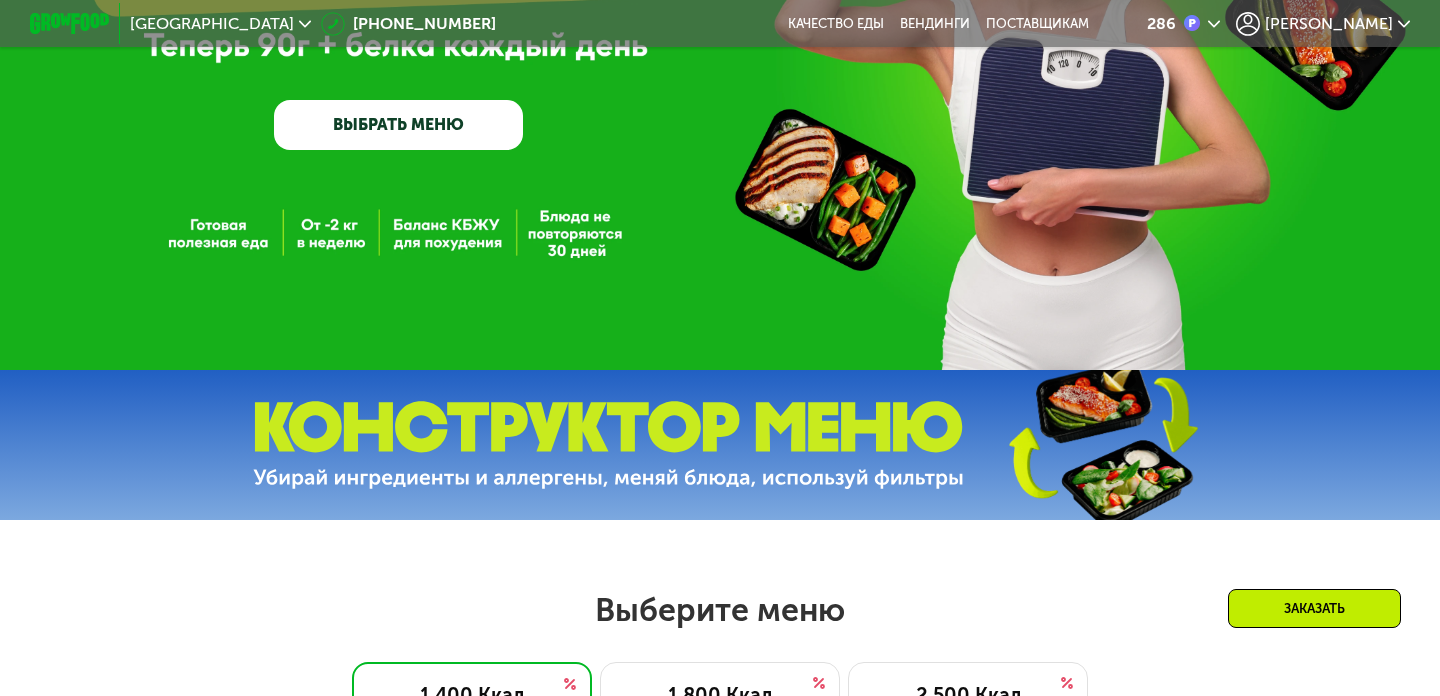 scroll, scrollTop: 659, scrollLeft: 0, axis: vertical 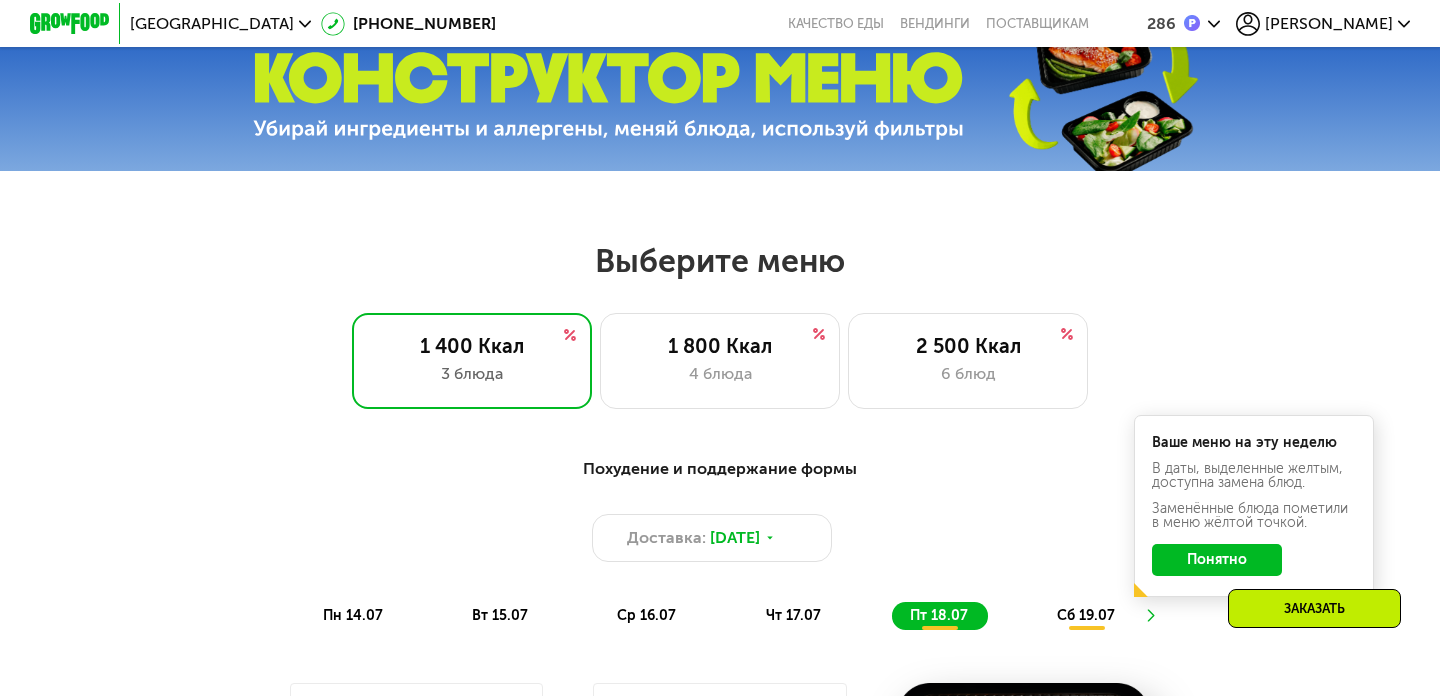 click on "Понятно" 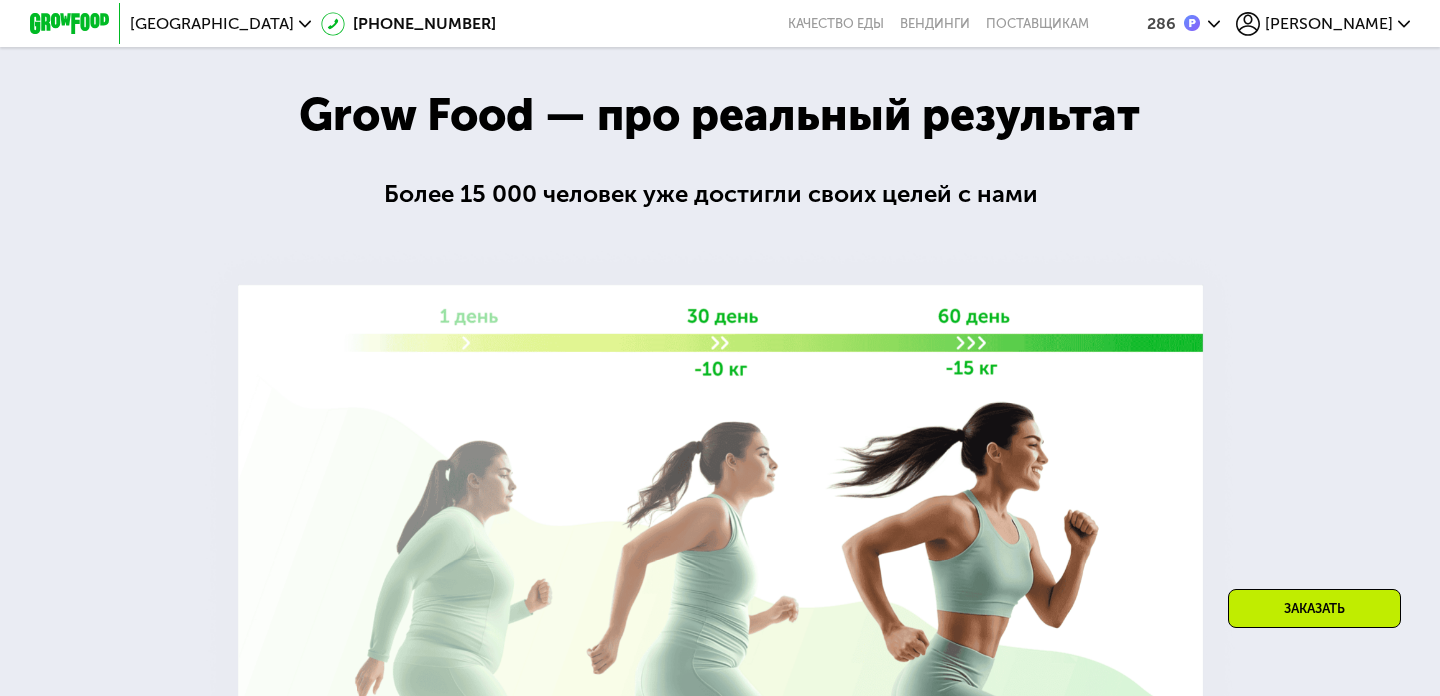 scroll, scrollTop: 2727, scrollLeft: 0, axis: vertical 